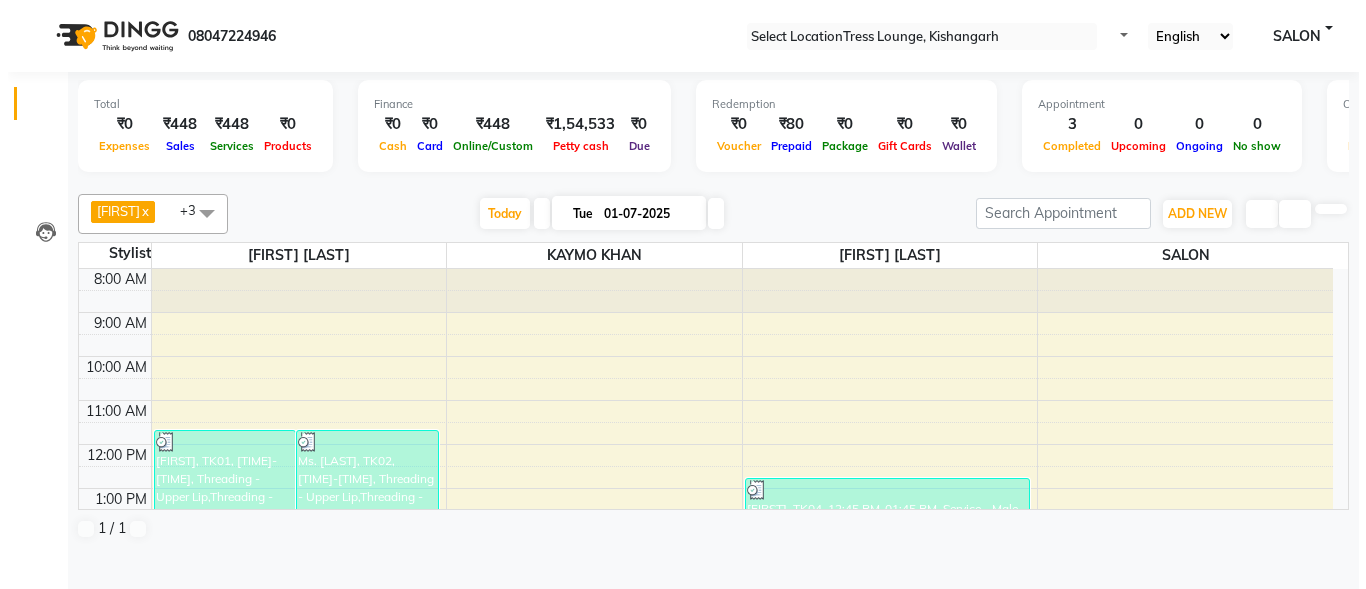 scroll, scrollTop: 1, scrollLeft: 0, axis: vertical 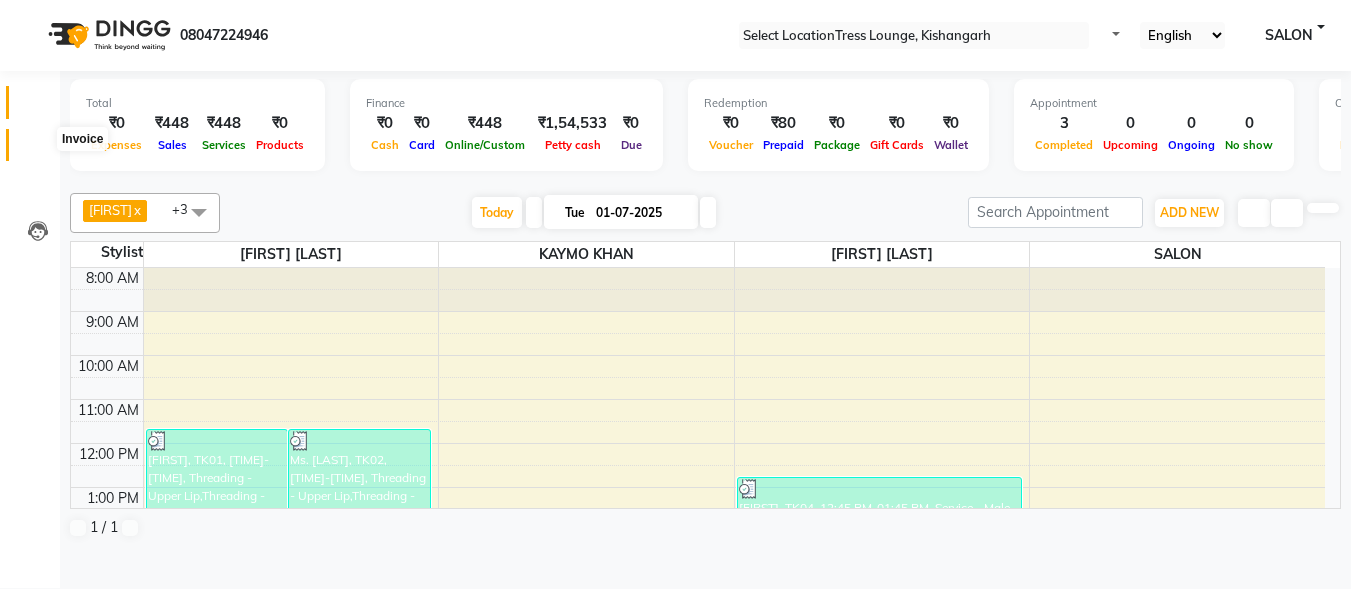 click at bounding box center (38, 150) 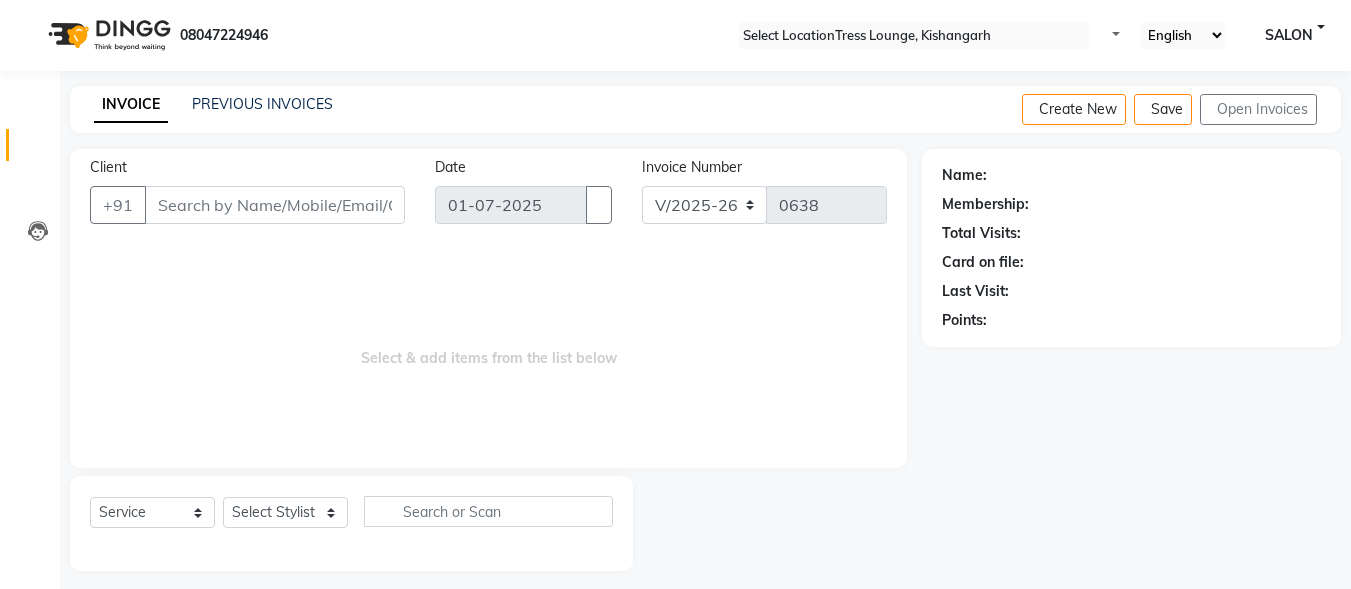 click on "Client" at bounding box center [275, 205] 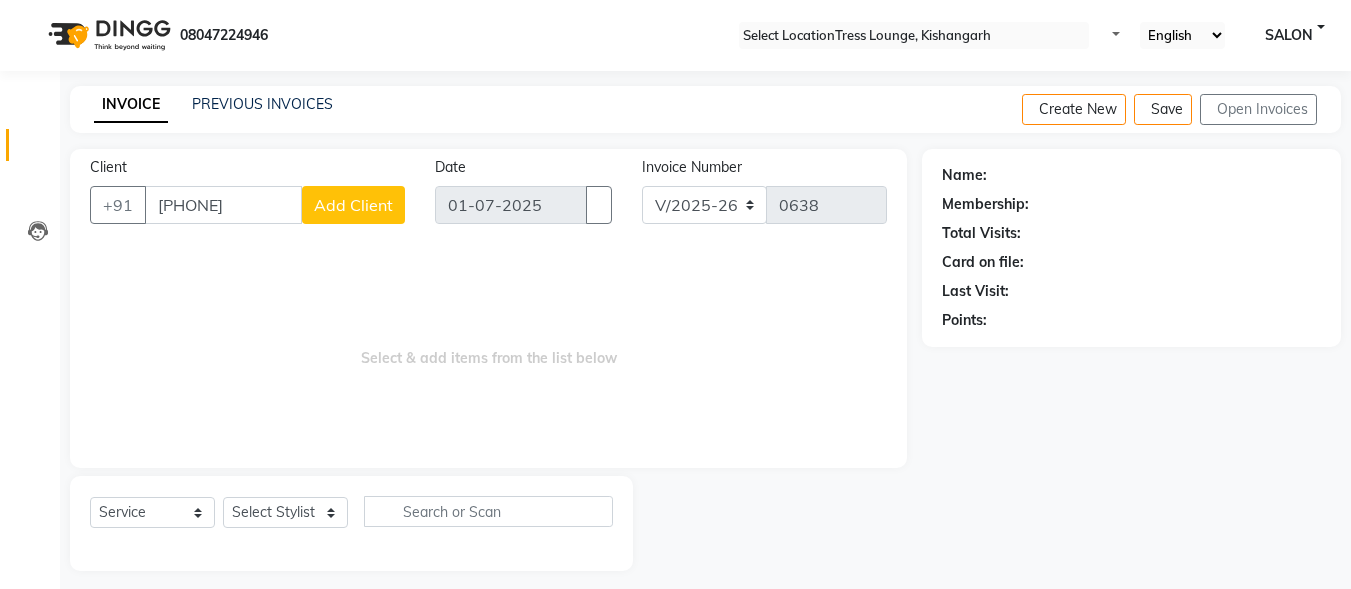 type on "[PHONE]" 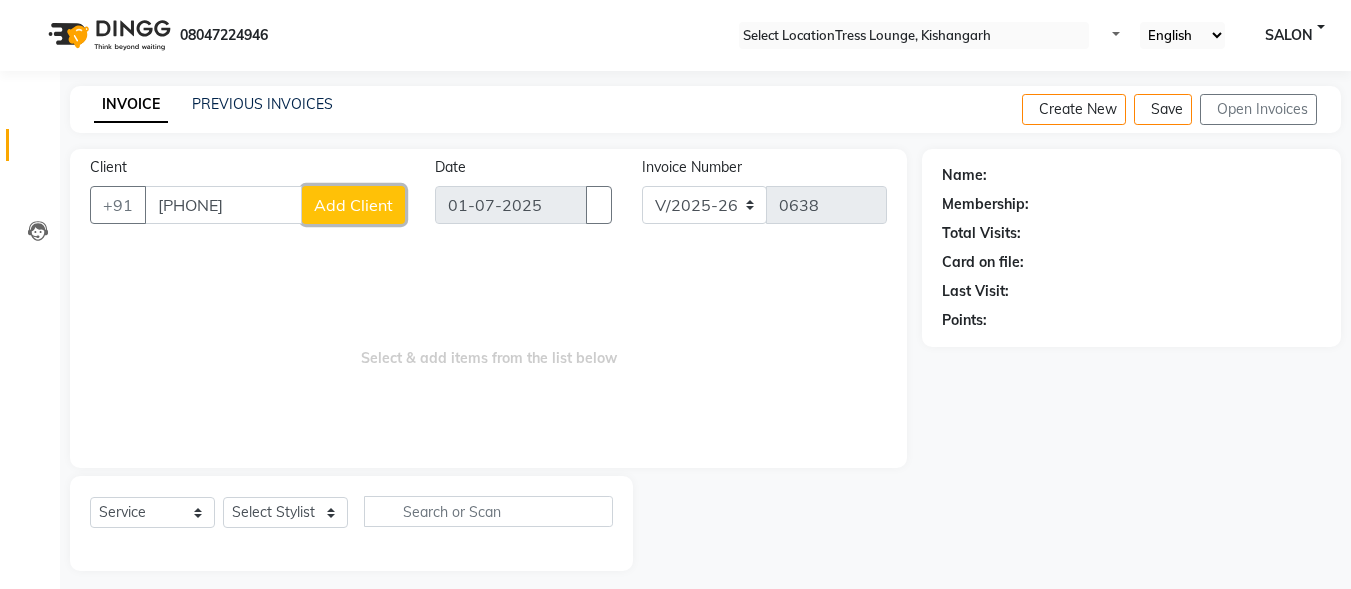click on "Add Client" at bounding box center (353, 205) 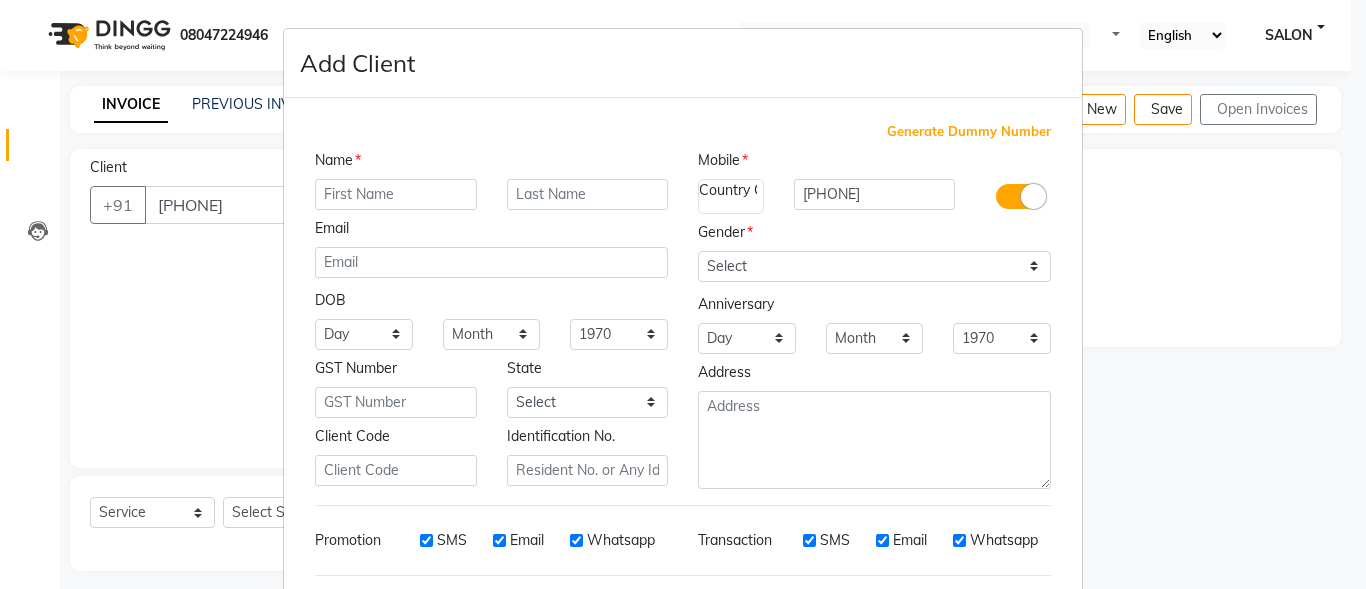 click at bounding box center (396, 194) 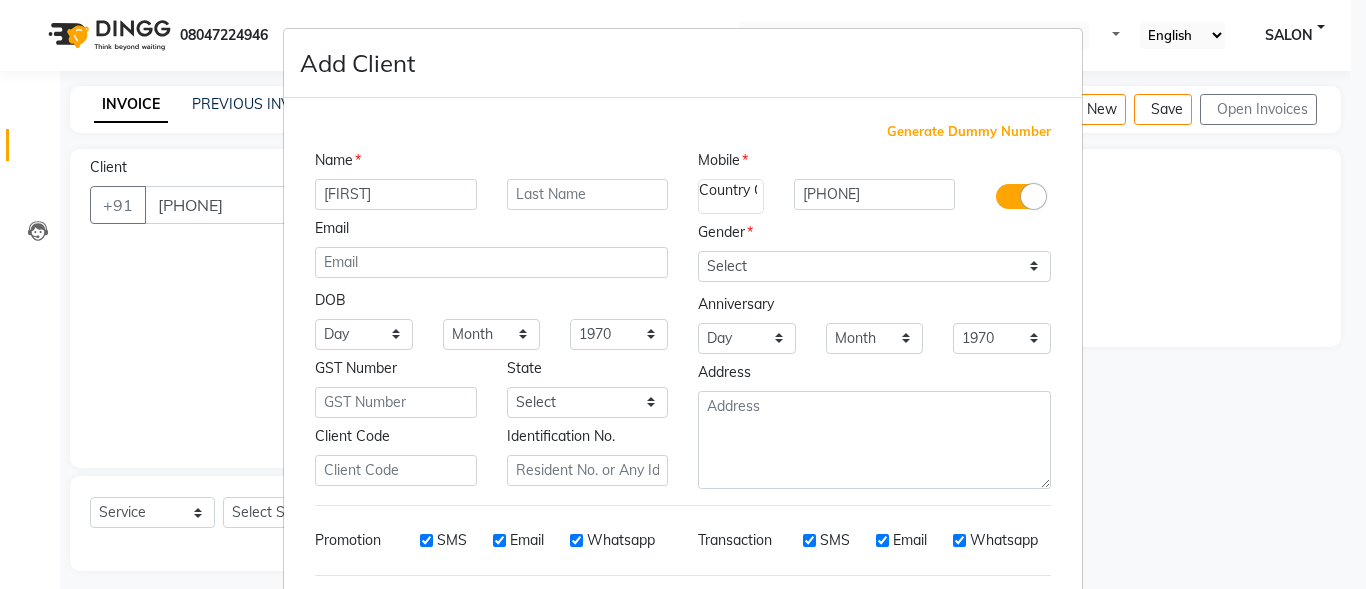 type on "[FIRST]" 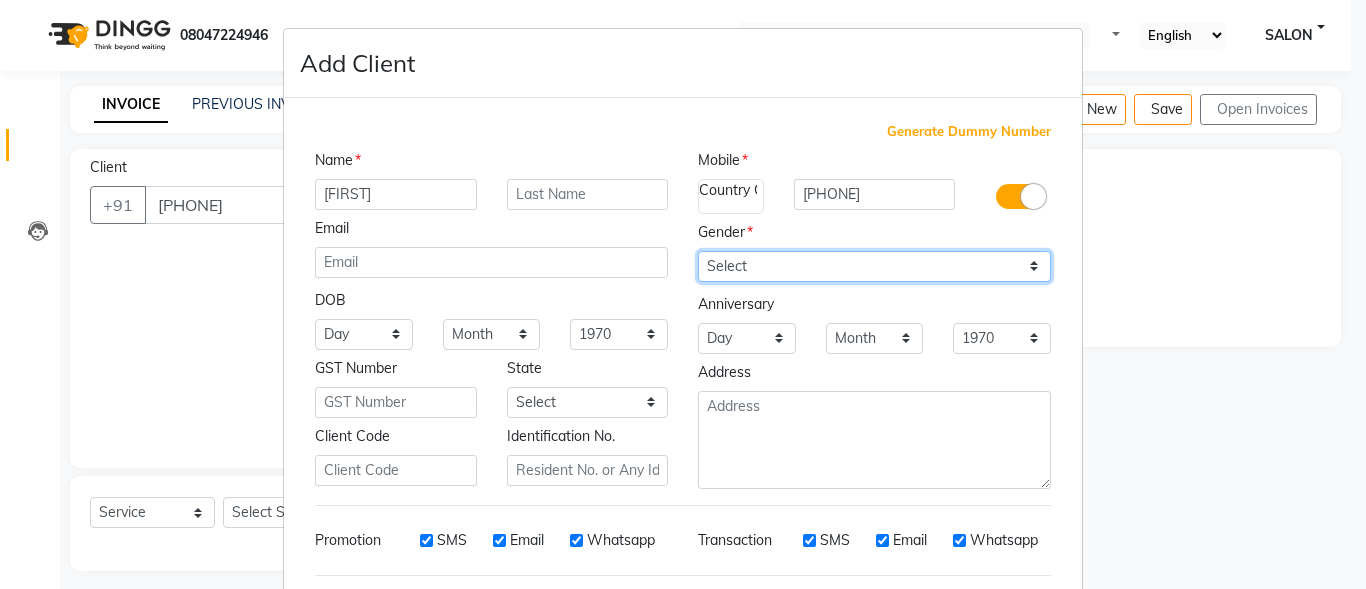 click on "Select Male Female Other Prefer Not To Say" at bounding box center [874, 266] 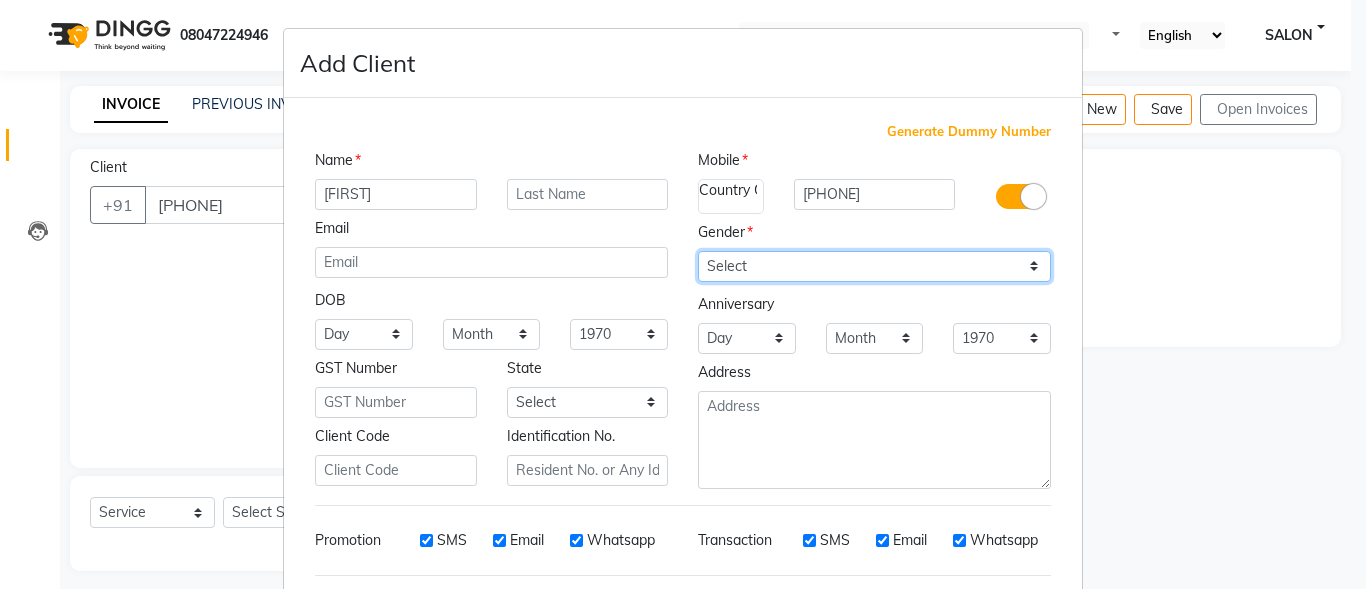 select on "female" 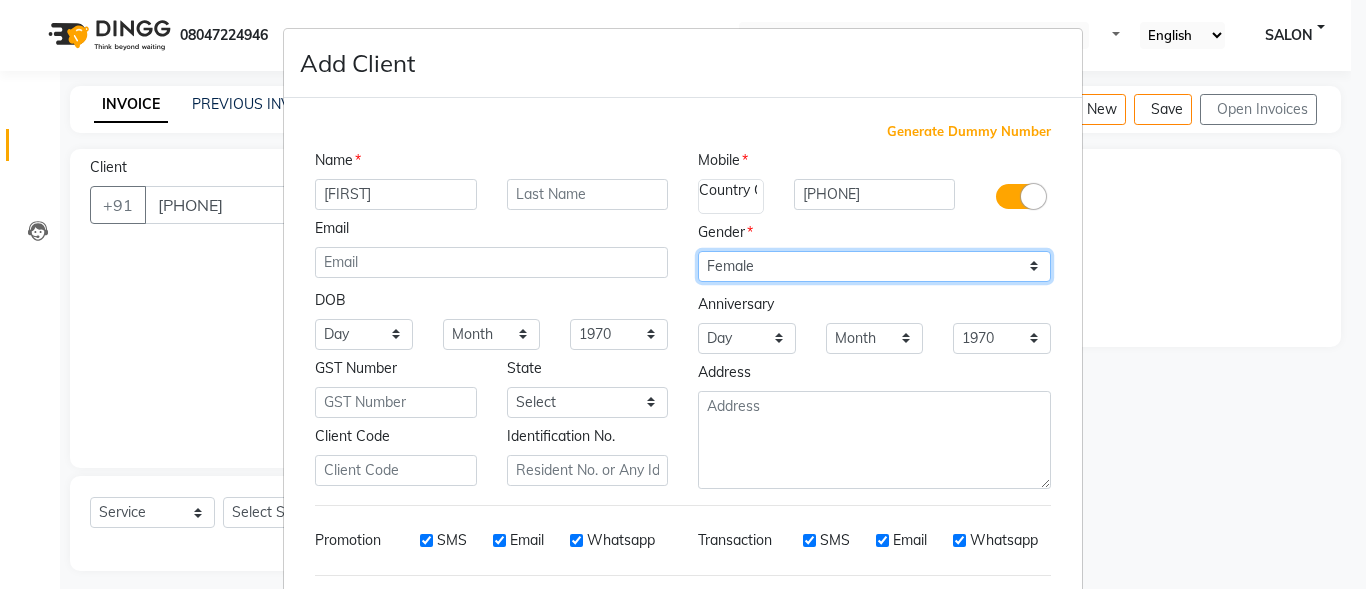 click on "Select Male Female Other Prefer Not To Say" at bounding box center [874, 266] 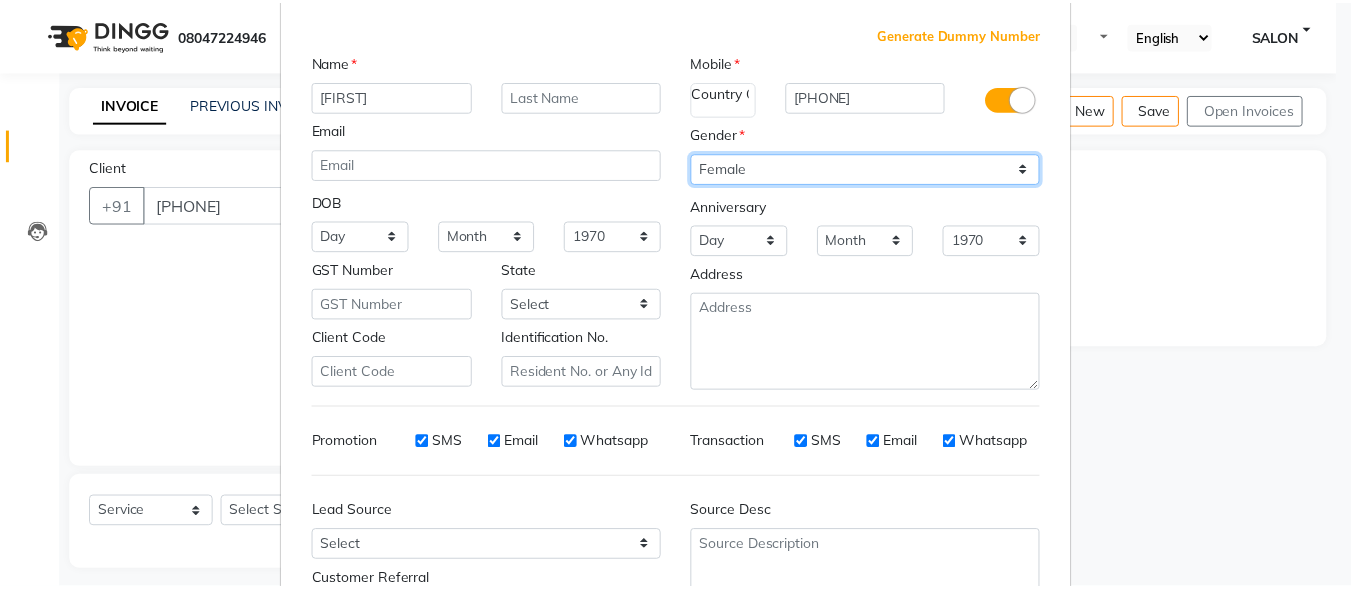 scroll, scrollTop: 260, scrollLeft: 0, axis: vertical 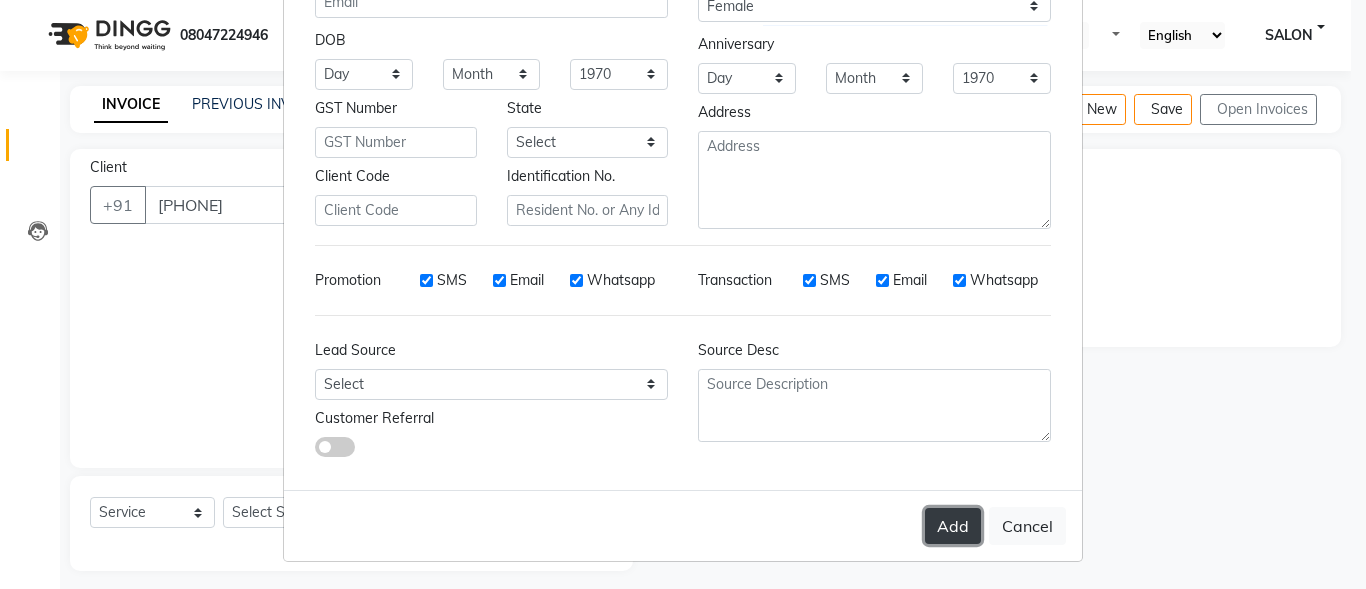 click on "Add" at bounding box center (953, 526) 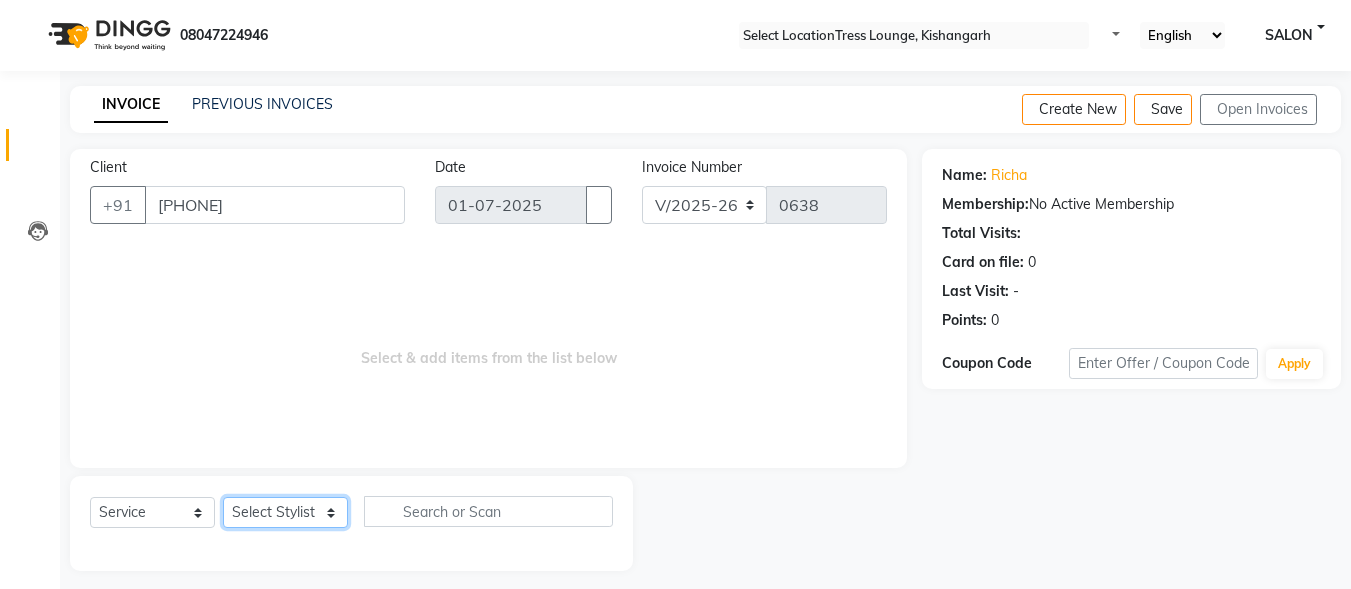 click on "Select Stylist DINGG Support  KAYMO KHAN  REENA VERMA SALON ZEESHAN MALIK" at bounding box center [285, 512] 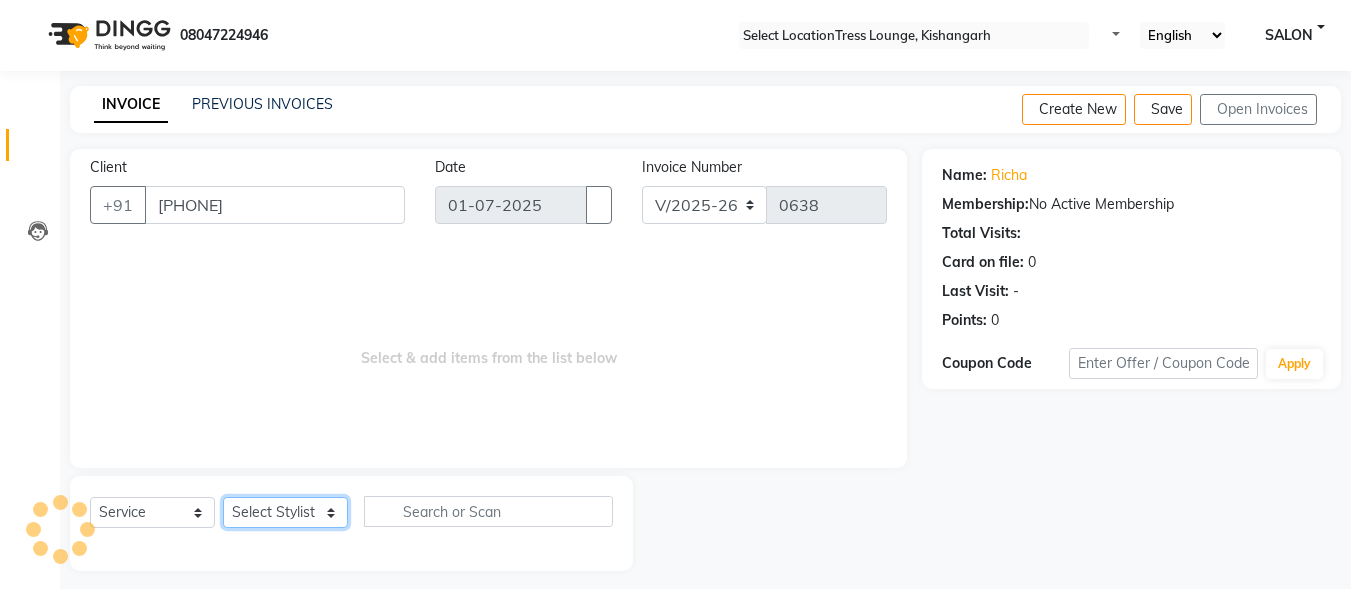 select on "35719" 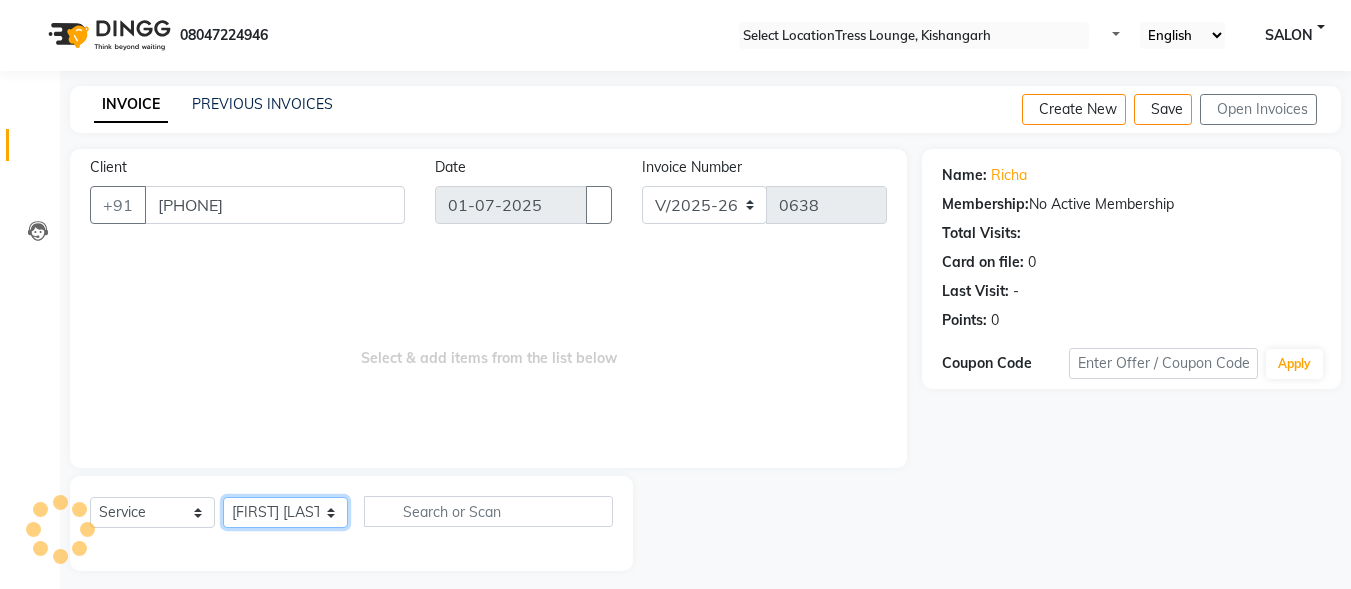 click on "Select Stylist DINGG Support  KAYMO KHAN  REENA VERMA SALON ZEESHAN MALIK" at bounding box center [285, 512] 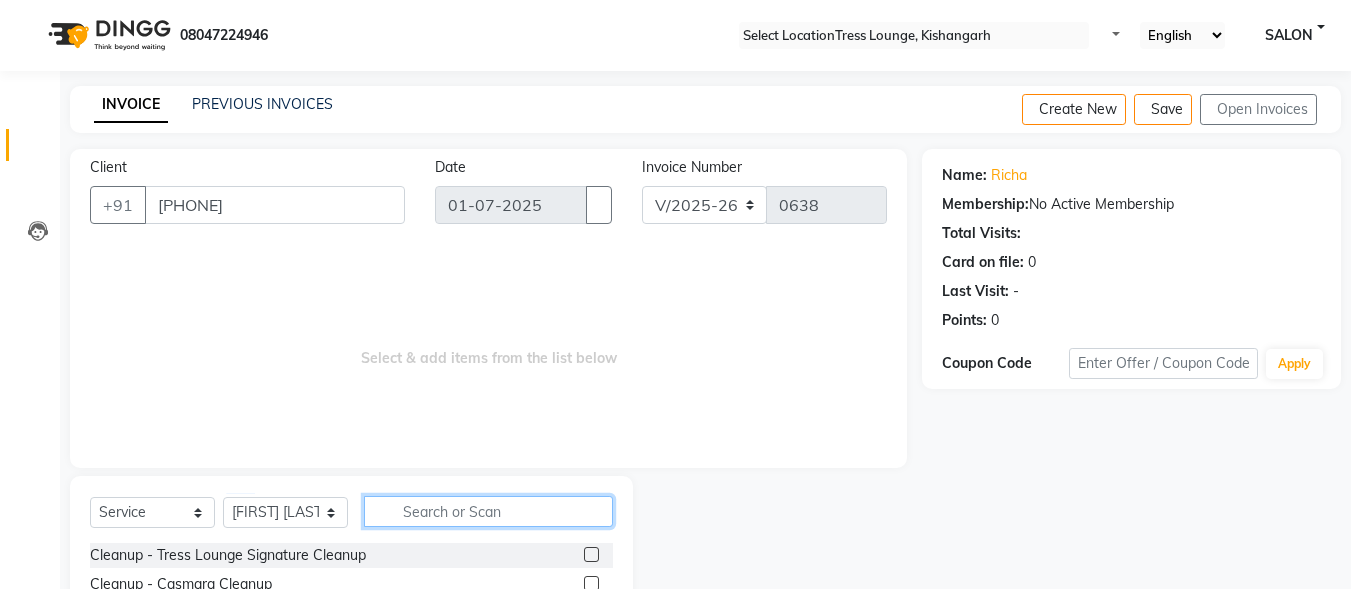 click at bounding box center [488, 511] 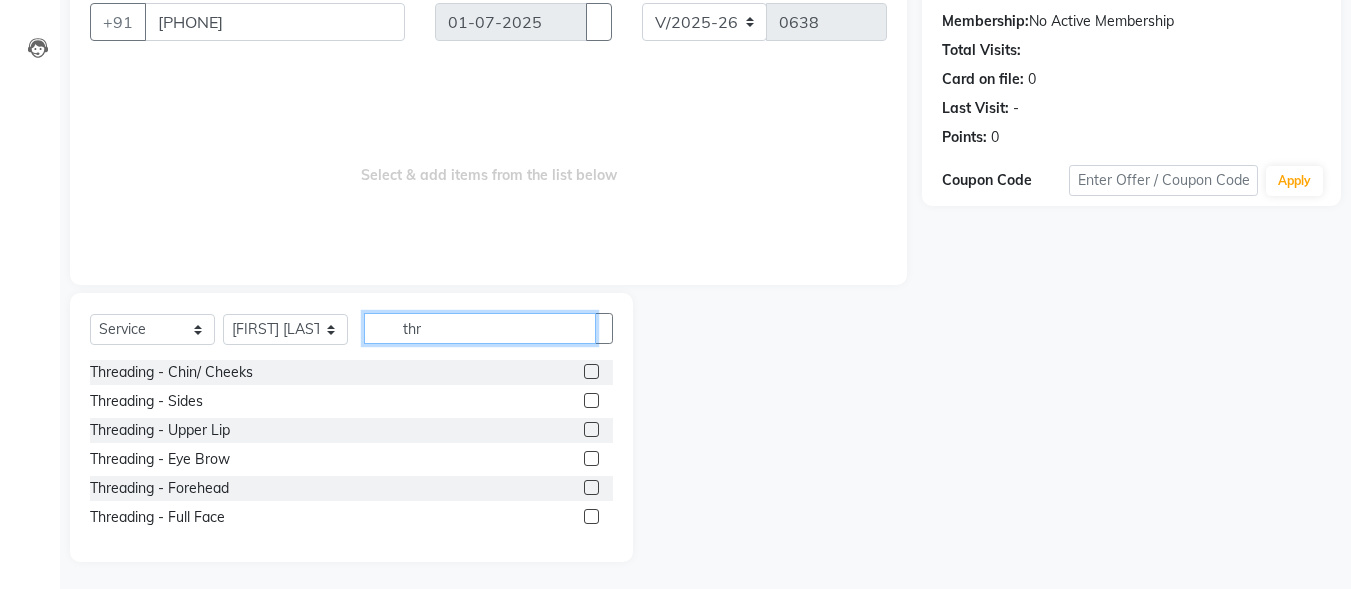 scroll, scrollTop: 186, scrollLeft: 0, axis: vertical 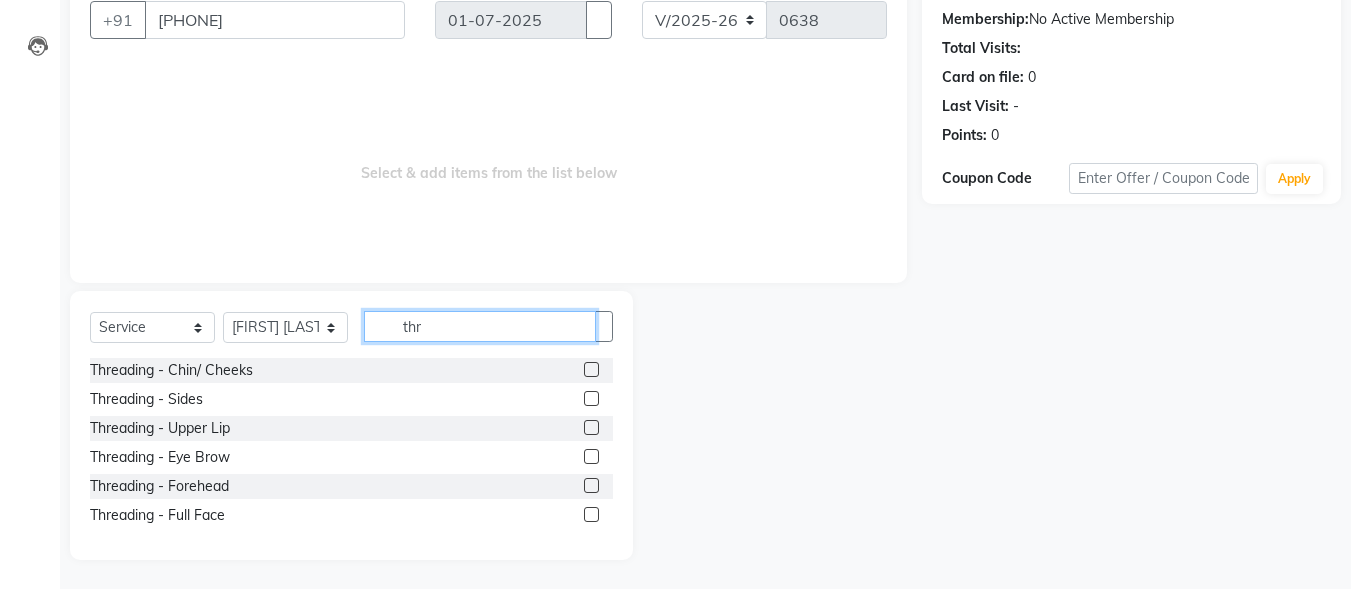 type on "thr" 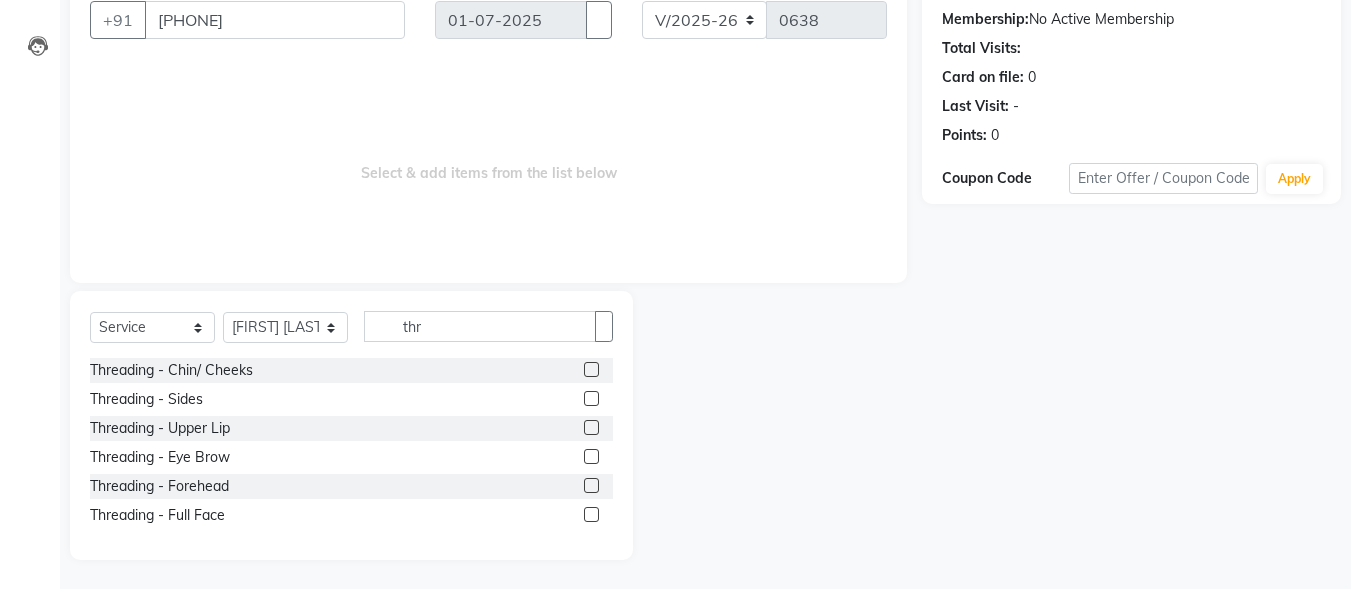 click at bounding box center [591, 427] 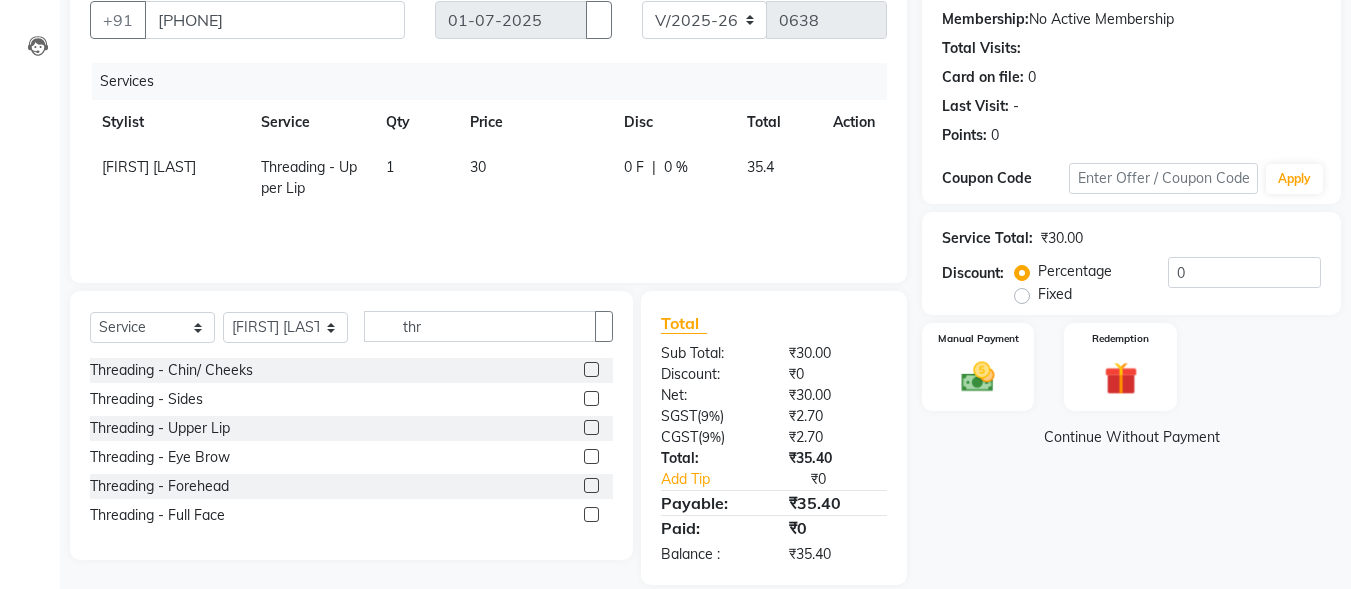 click at bounding box center (591, 456) 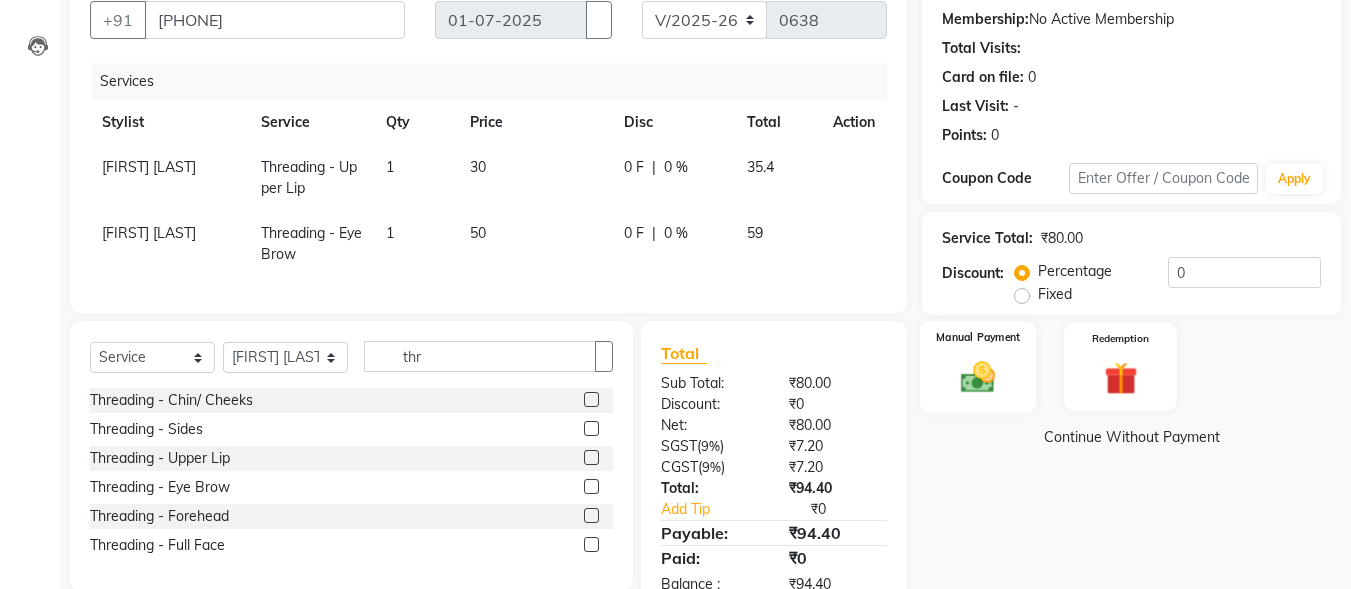 scroll, scrollTop: 256, scrollLeft: 0, axis: vertical 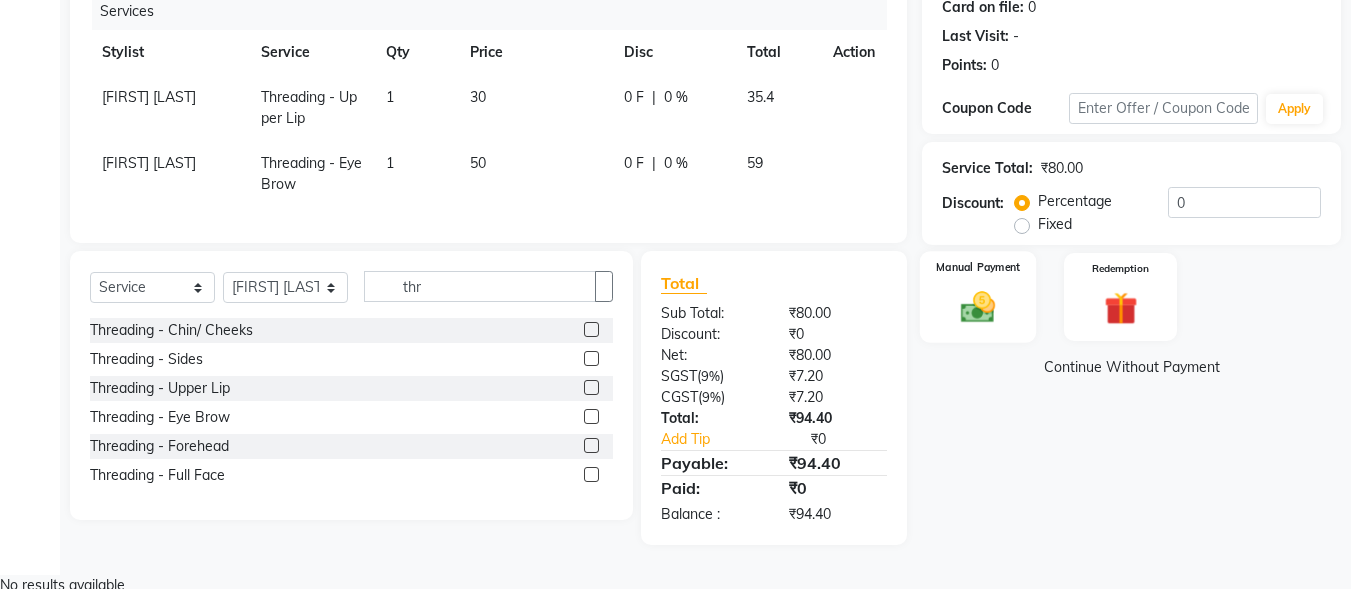 click at bounding box center [978, 307] 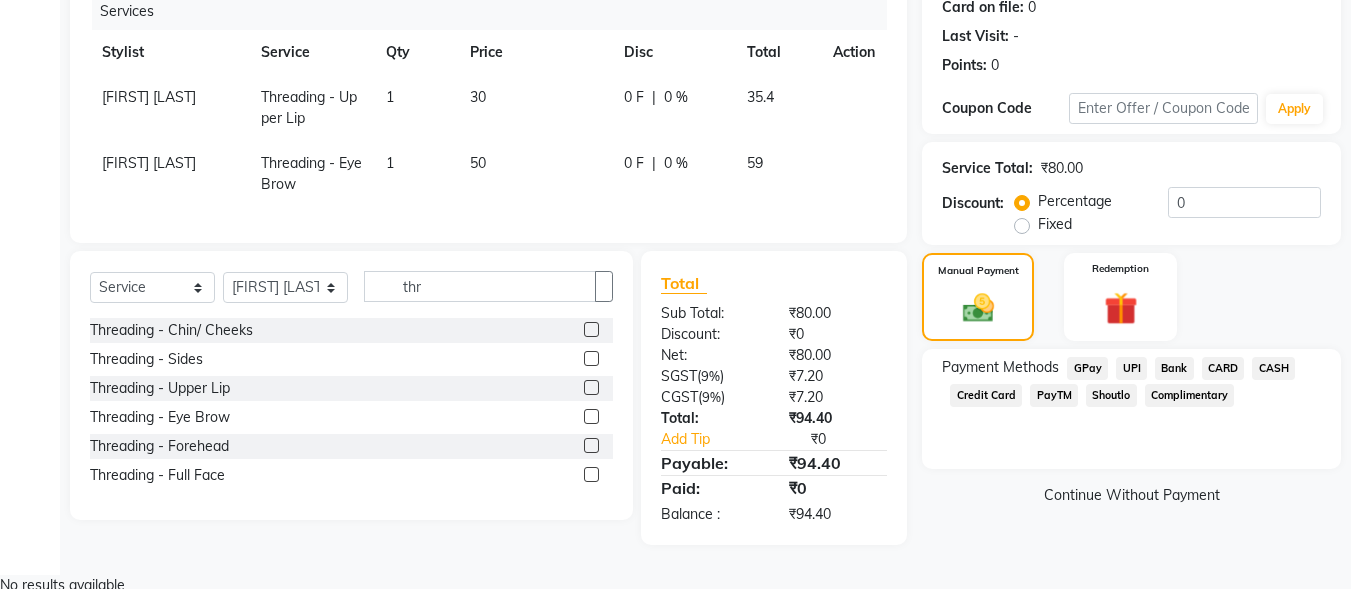 click on "UPI" at bounding box center (1087, 368) 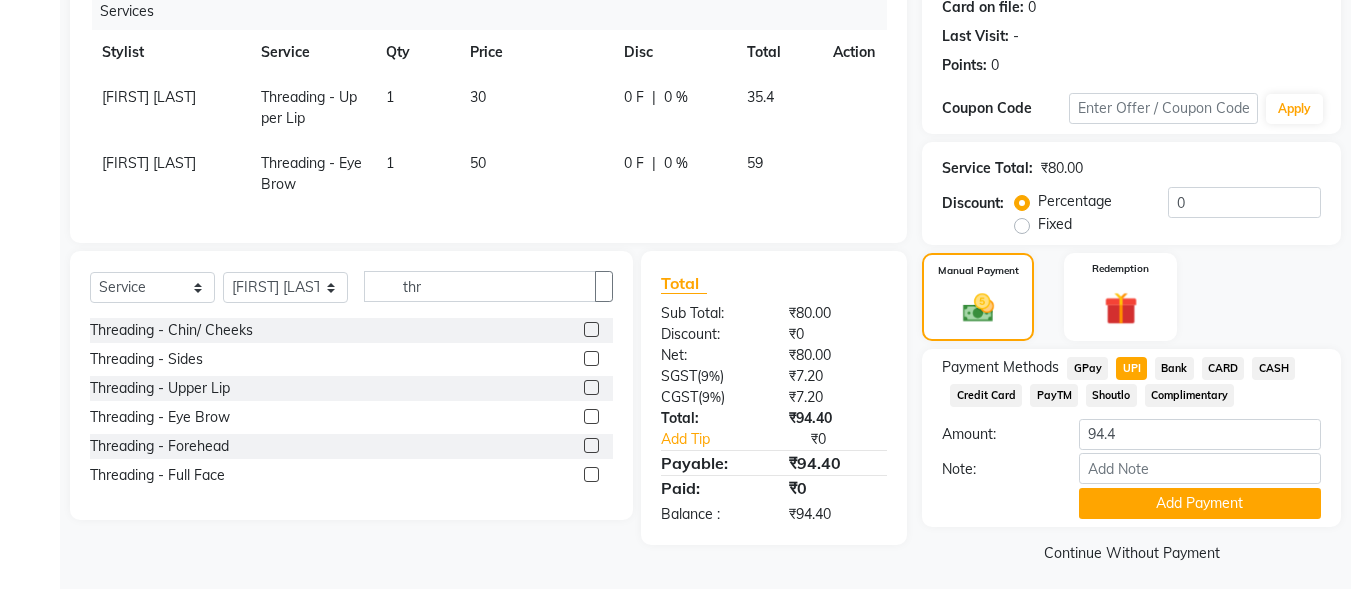 scroll, scrollTop: 270, scrollLeft: 0, axis: vertical 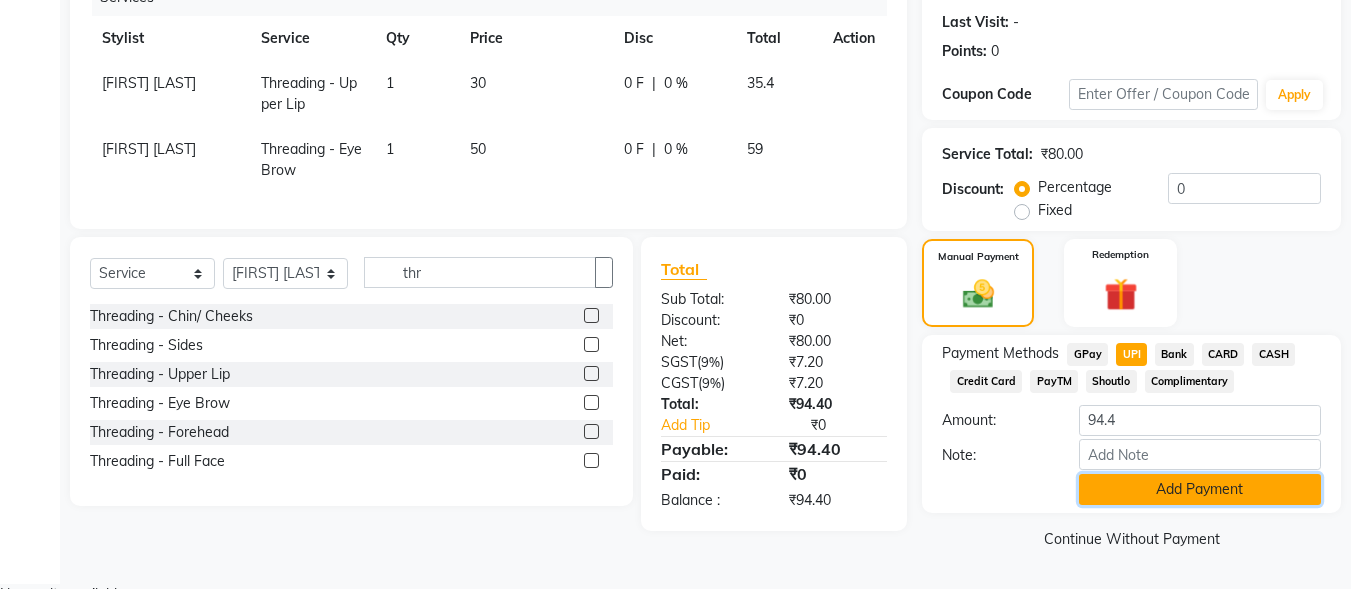 click on "Add Payment" at bounding box center (1200, 489) 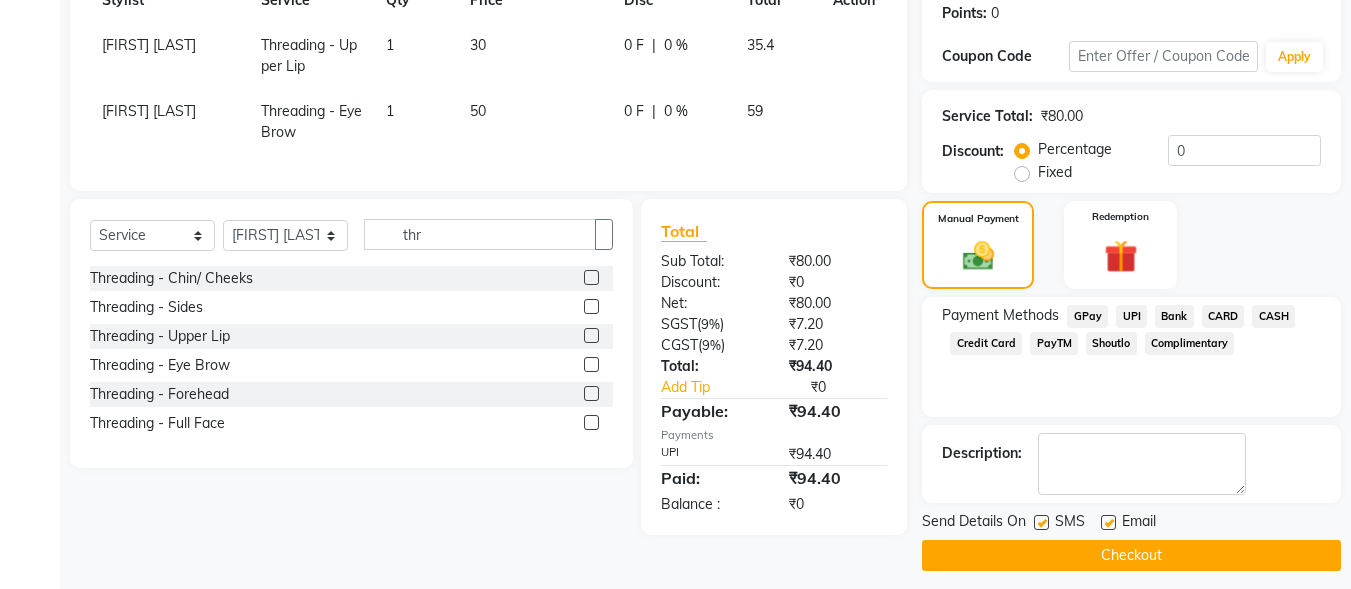 scroll, scrollTop: 327, scrollLeft: 0, axis: vertical 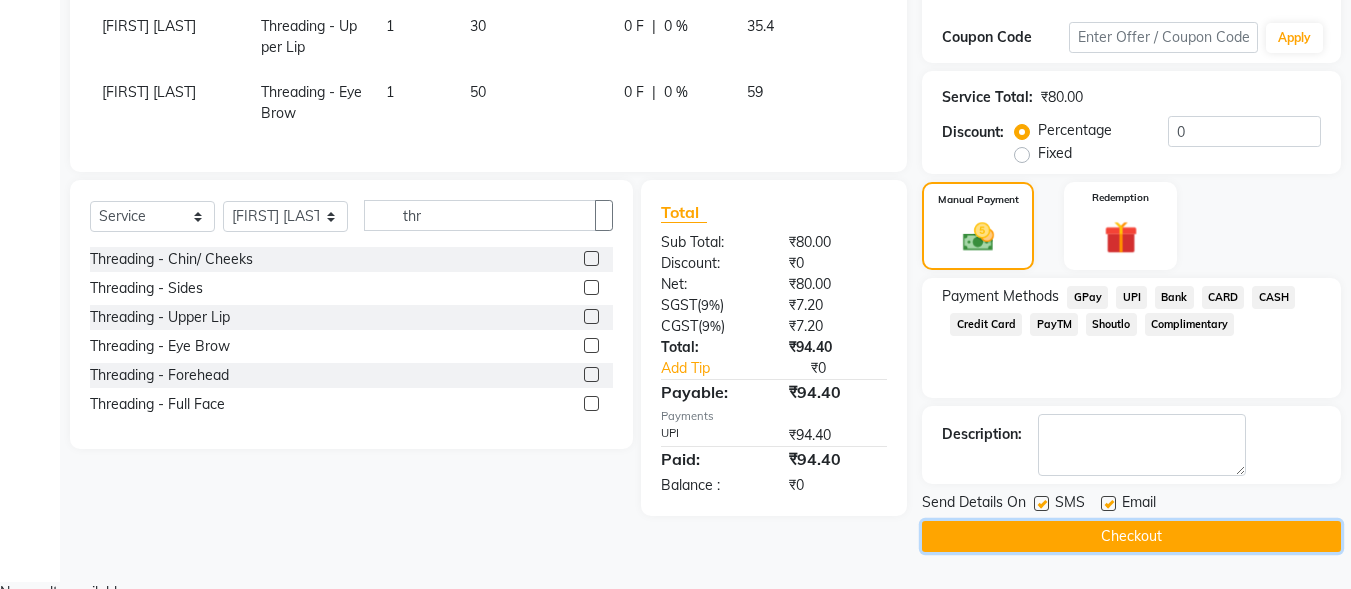 click on "Checkout" at bounding box center (1131, 536) 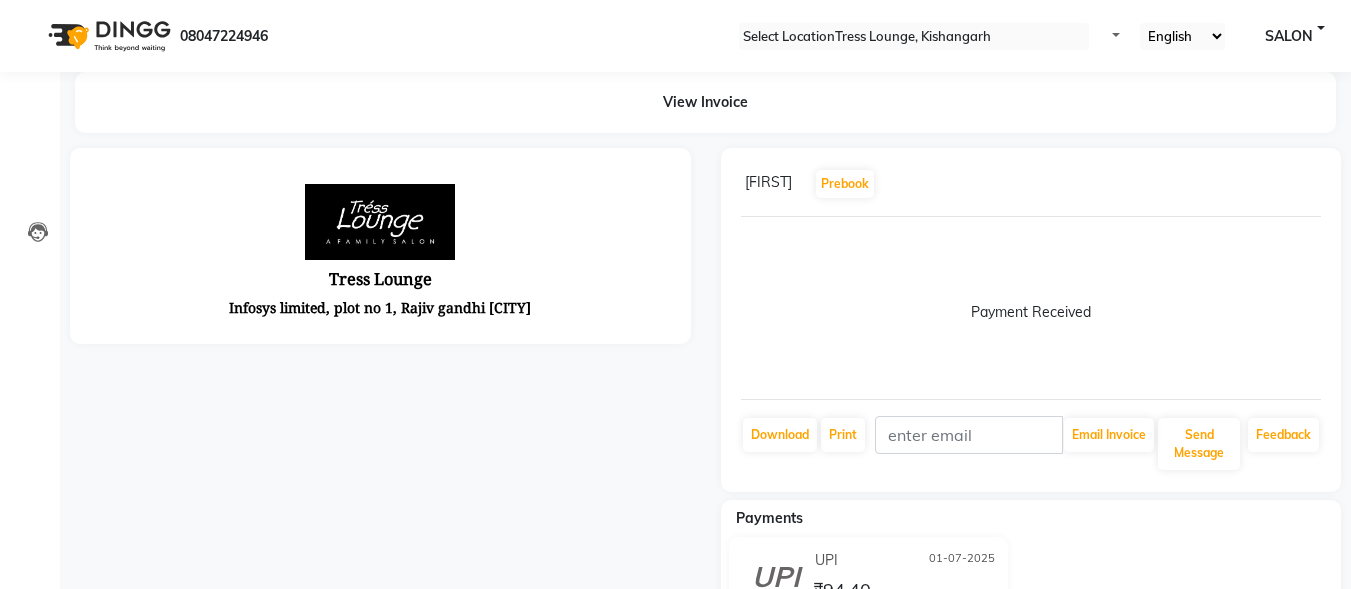 scroll, scrollTop: 0, scrollLeft: 0, axis: both 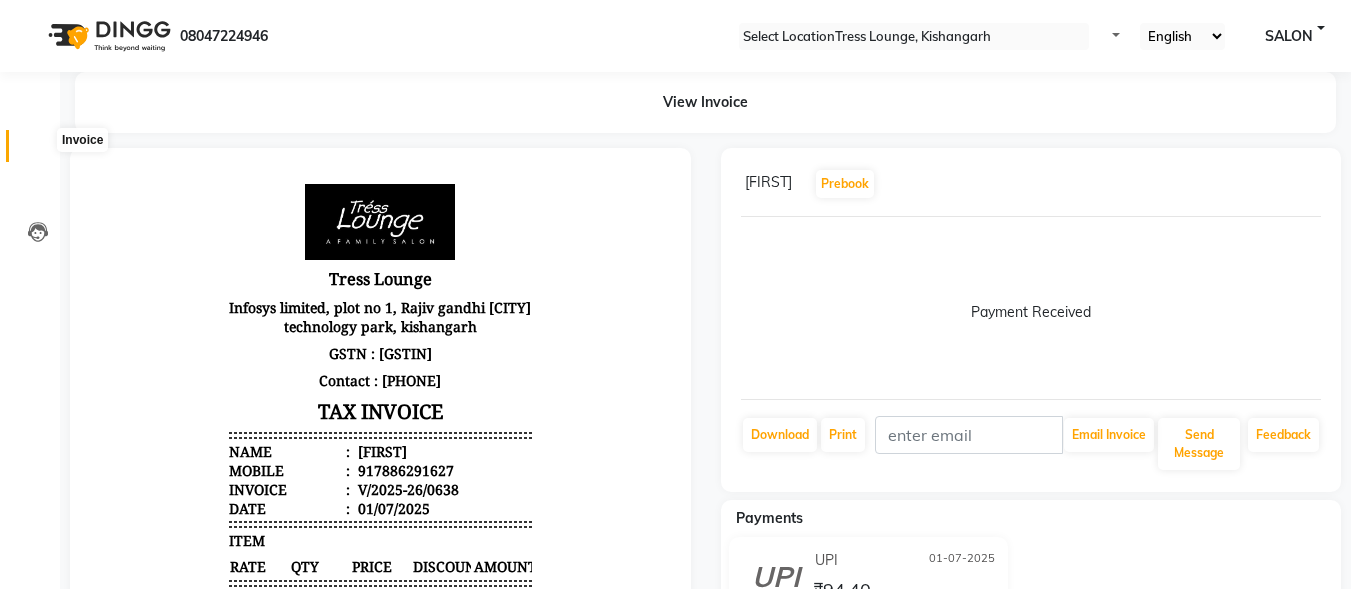 click at bounding box center (38, 151) 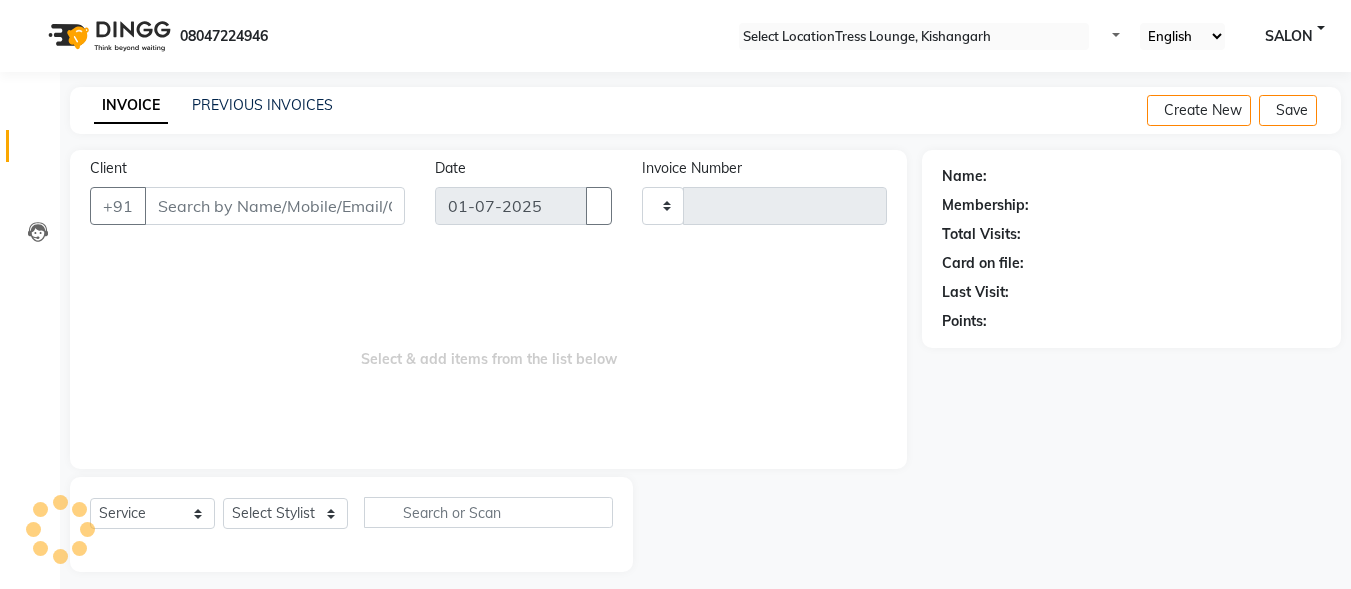 scroll, scrollTop: 12, scrollLeft: 0, axis: vertical 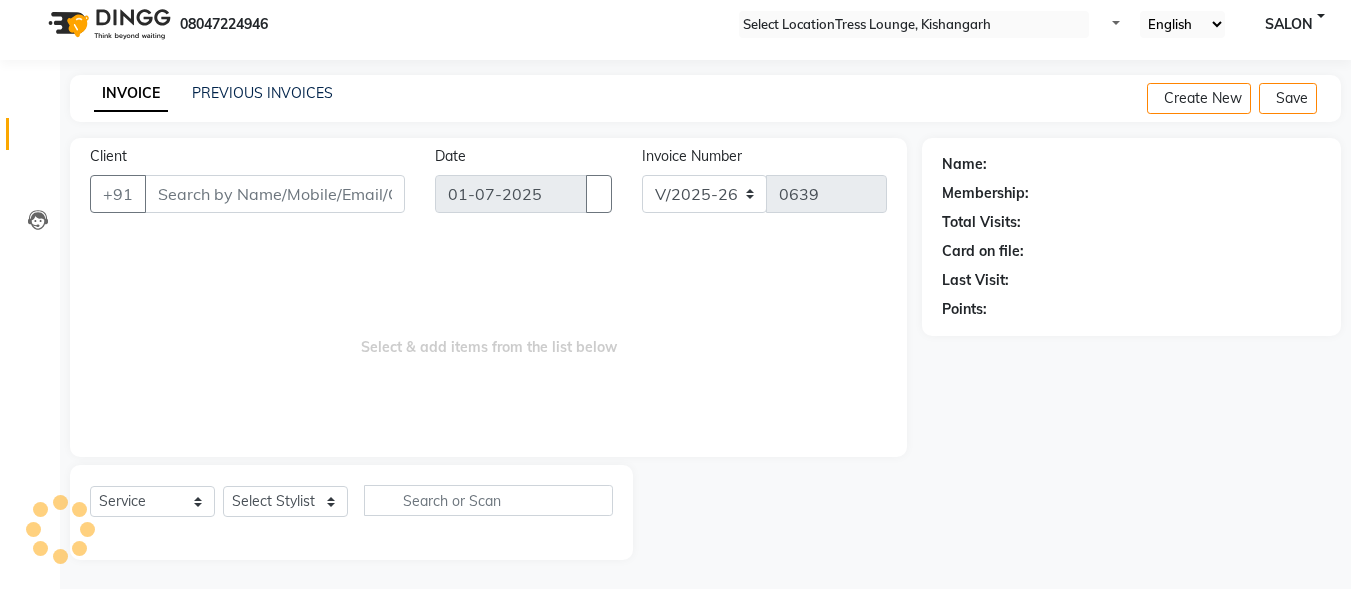 click on "Client" at bounding box center (275, 194) 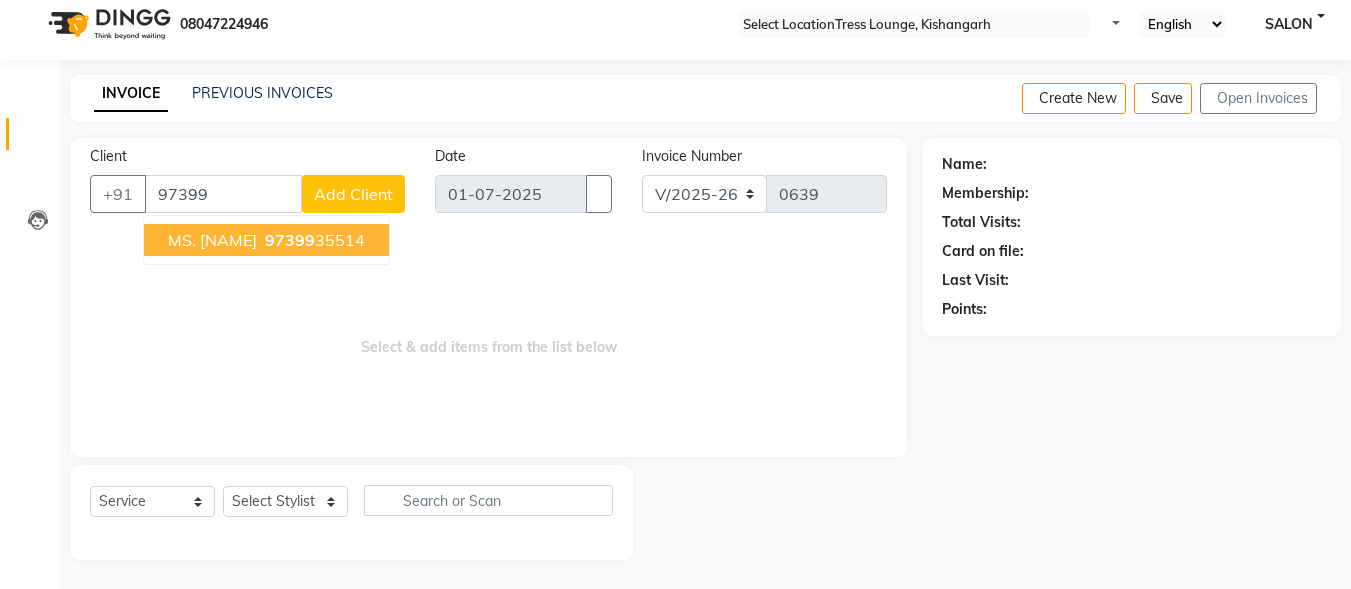 click on "MS. [NAME]" at bounding box center [212, 240] 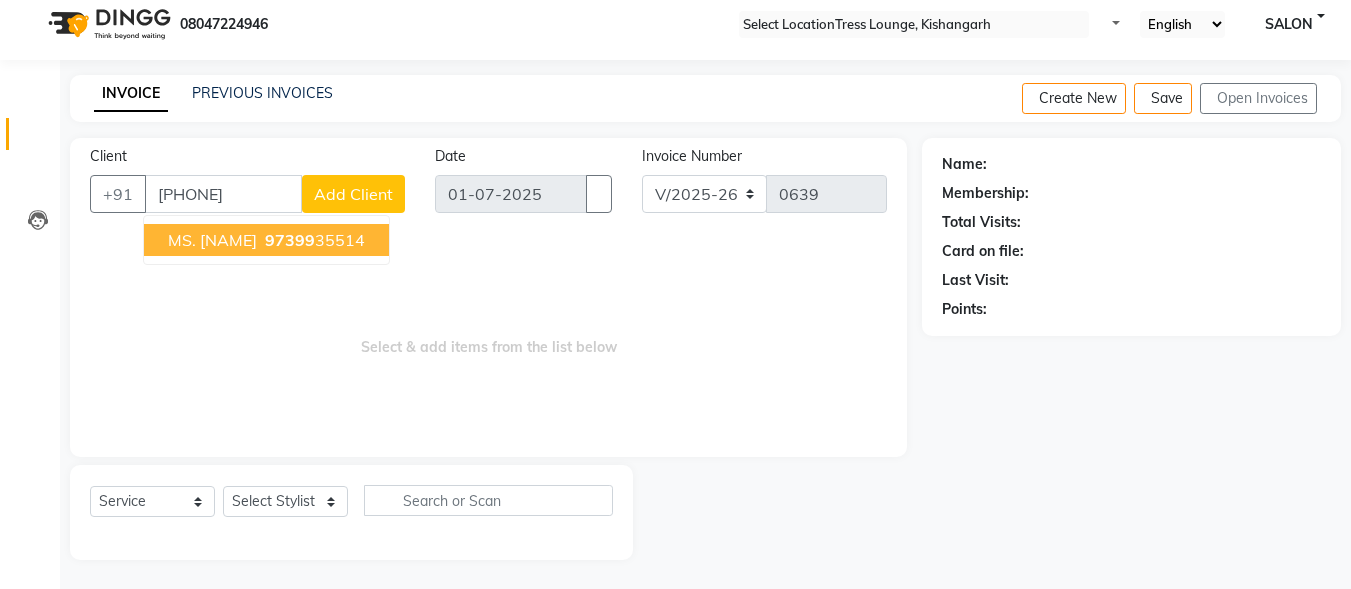 type on "[PHONE]" 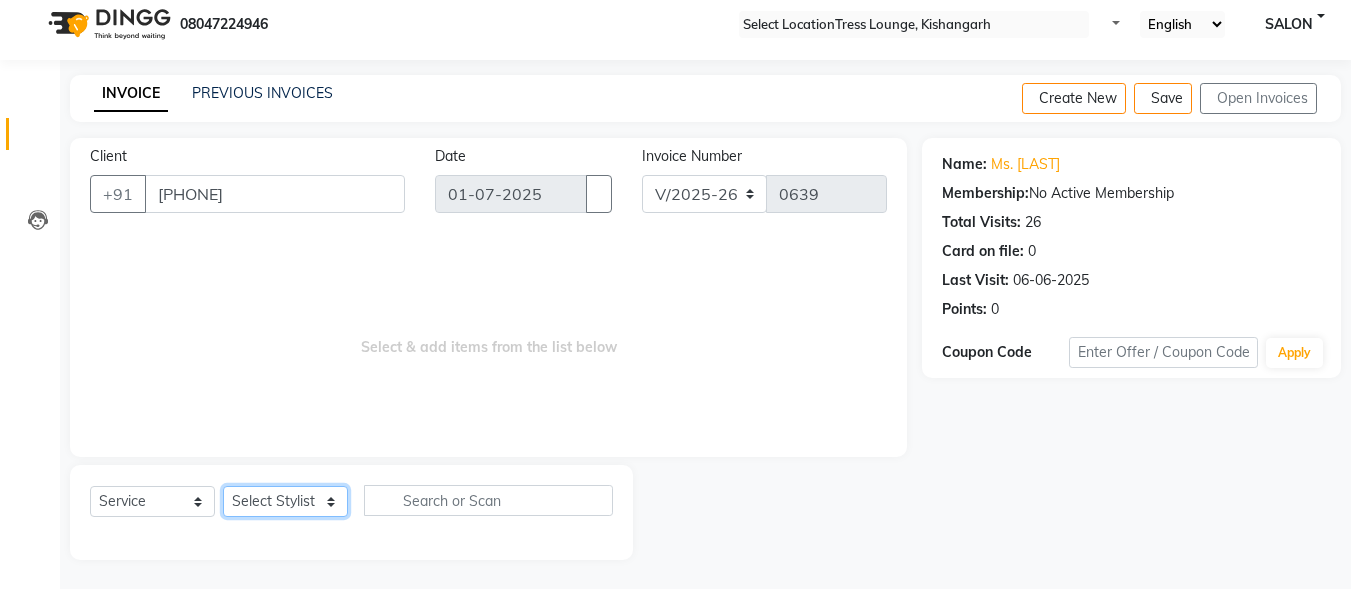 click on "Select Stylist DINGG Support  KAYMO KHAN  REENA VERMA SALON ZEESHAN MALIK" at bounding box center (285, 501) 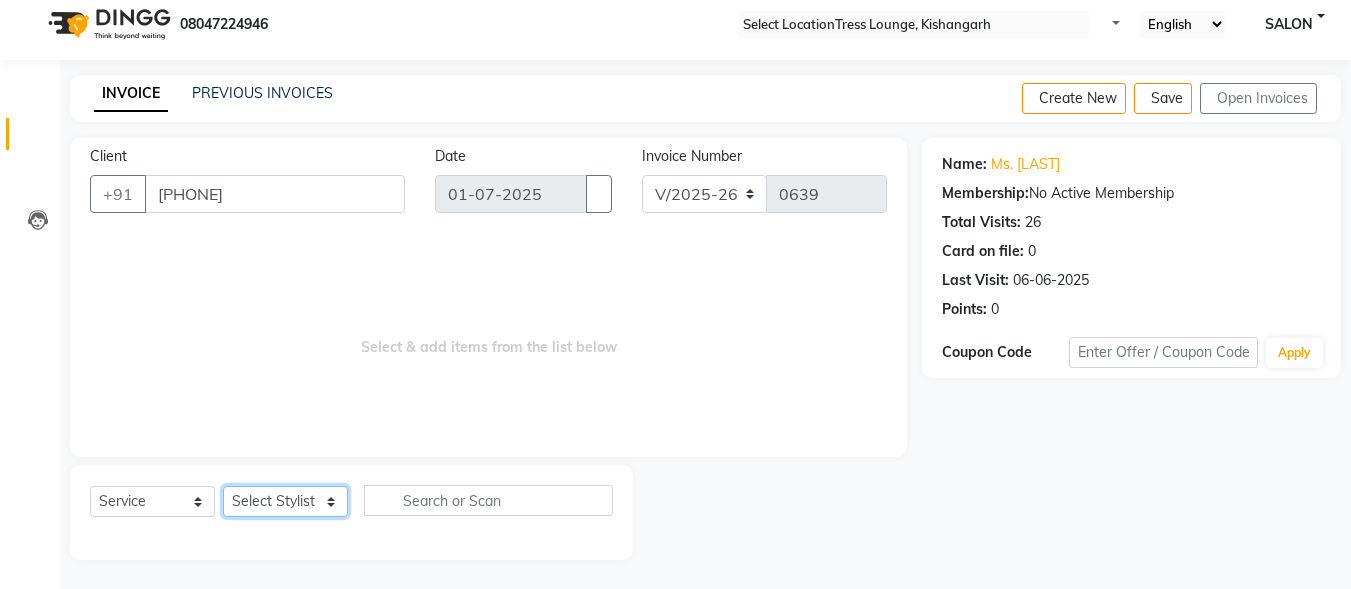 select on "35456" 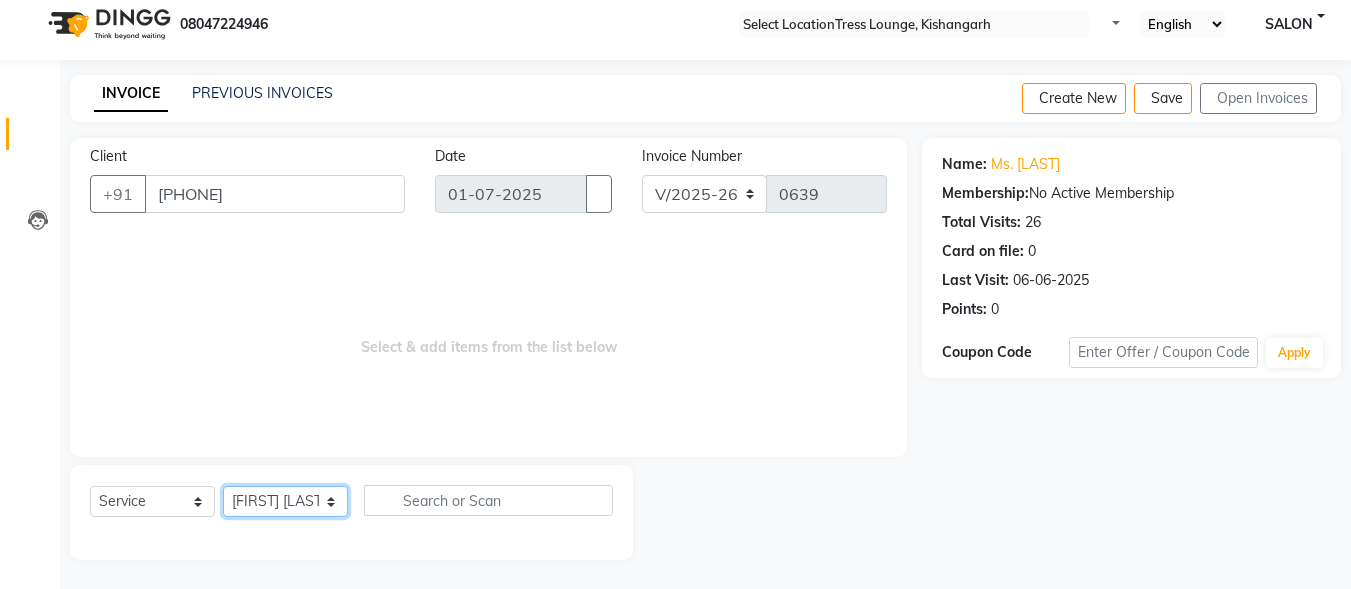 click on "Select Stylist DINGG Support  KAYMO KHAN  REENA VERMA SALON ZEESHAN MALIK" at bounding box center (285, 501) 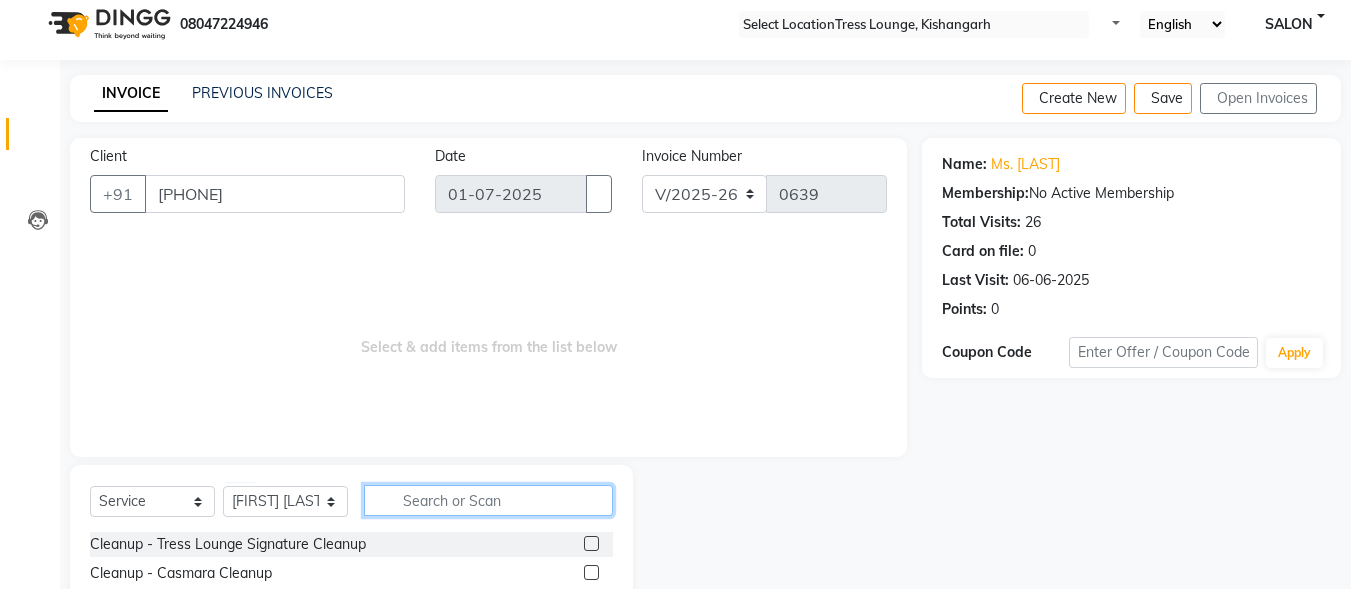 click at bounding box center (488, 500) 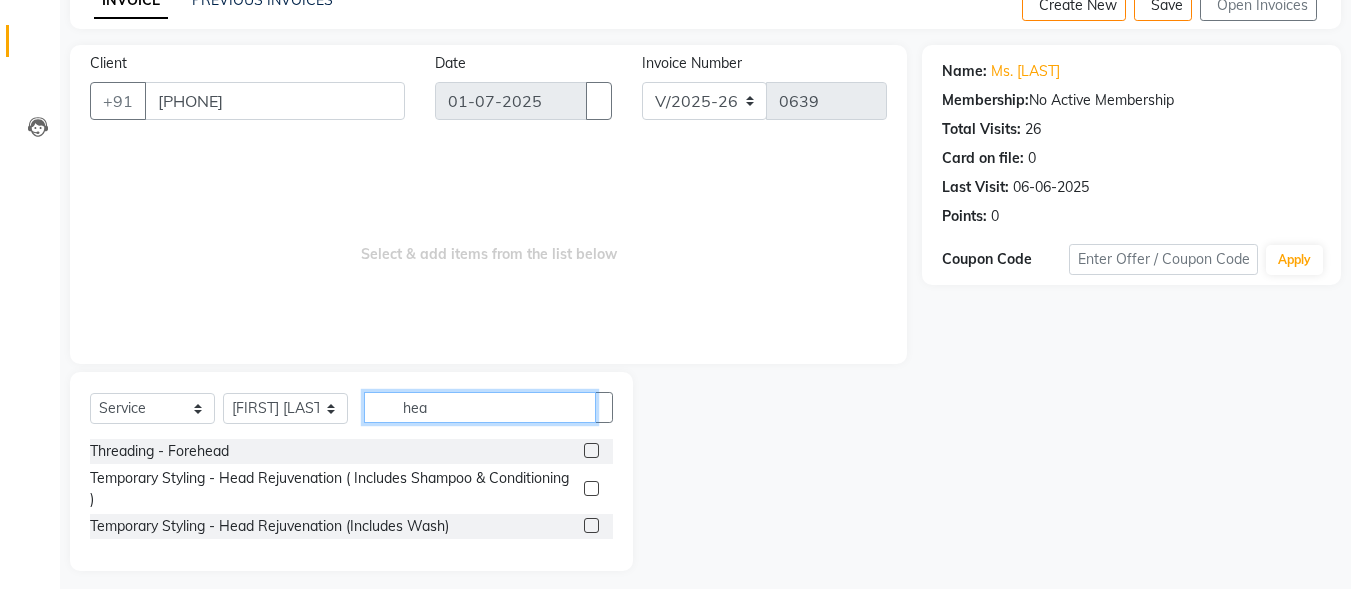 scroll, scrollTop: 116, scrollLeft: 0, axis: vertical 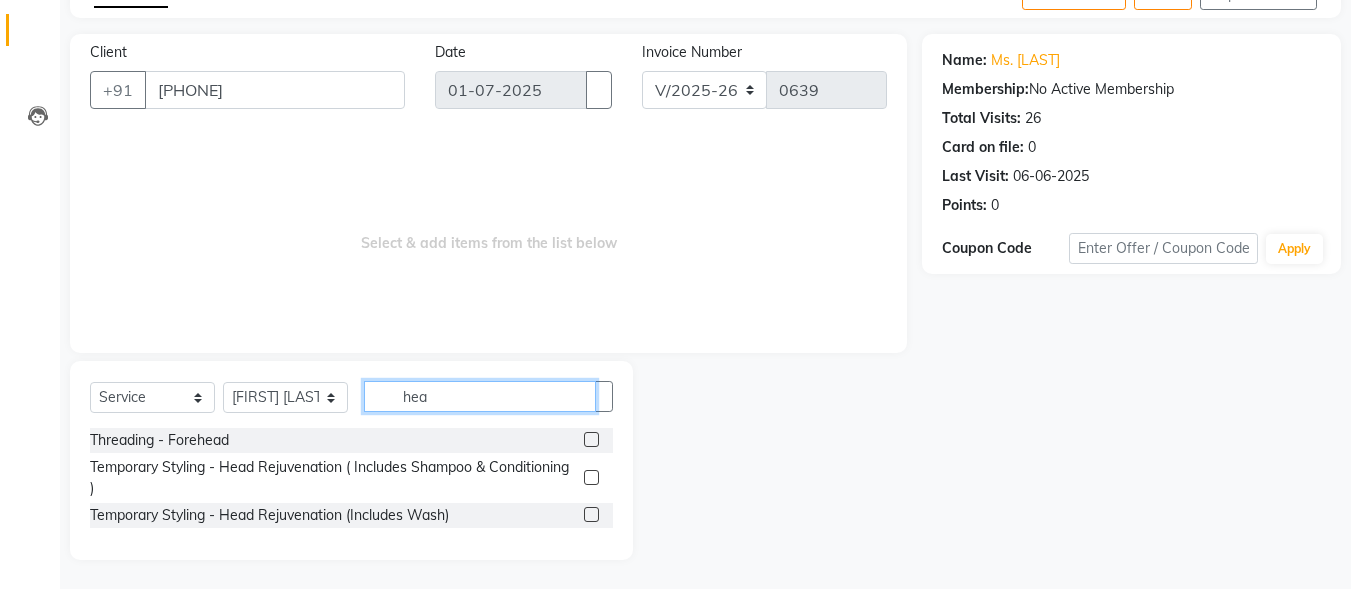 type on "hea" 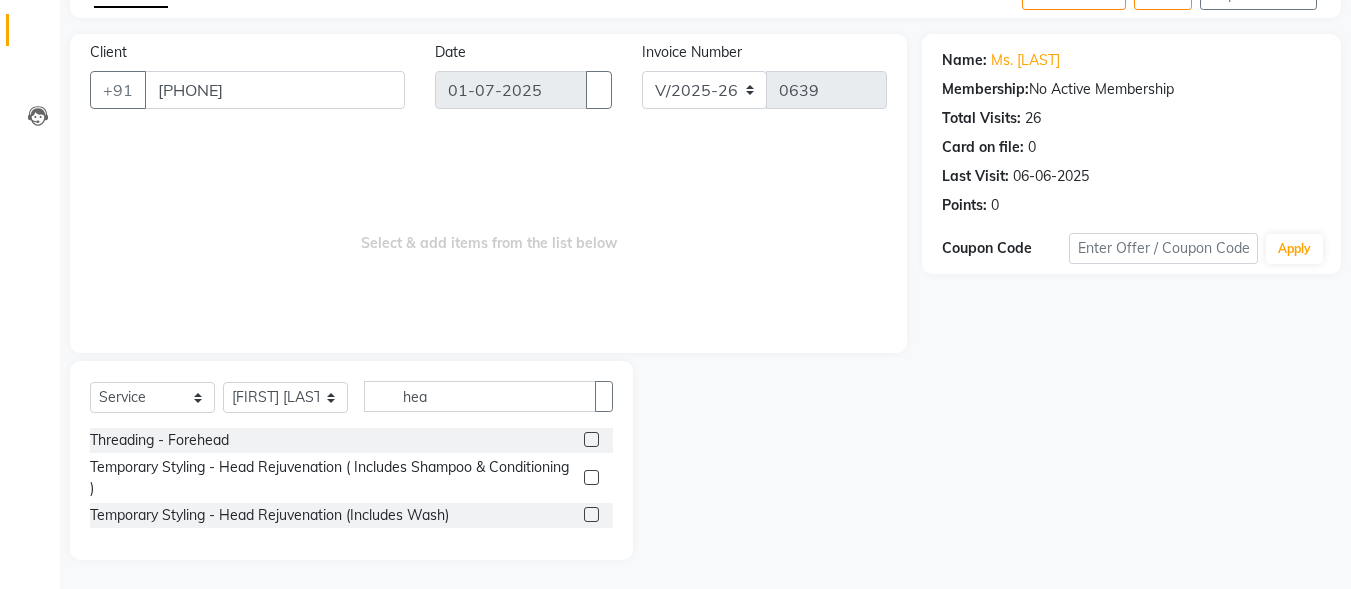 click at bounding box center [591, 514] 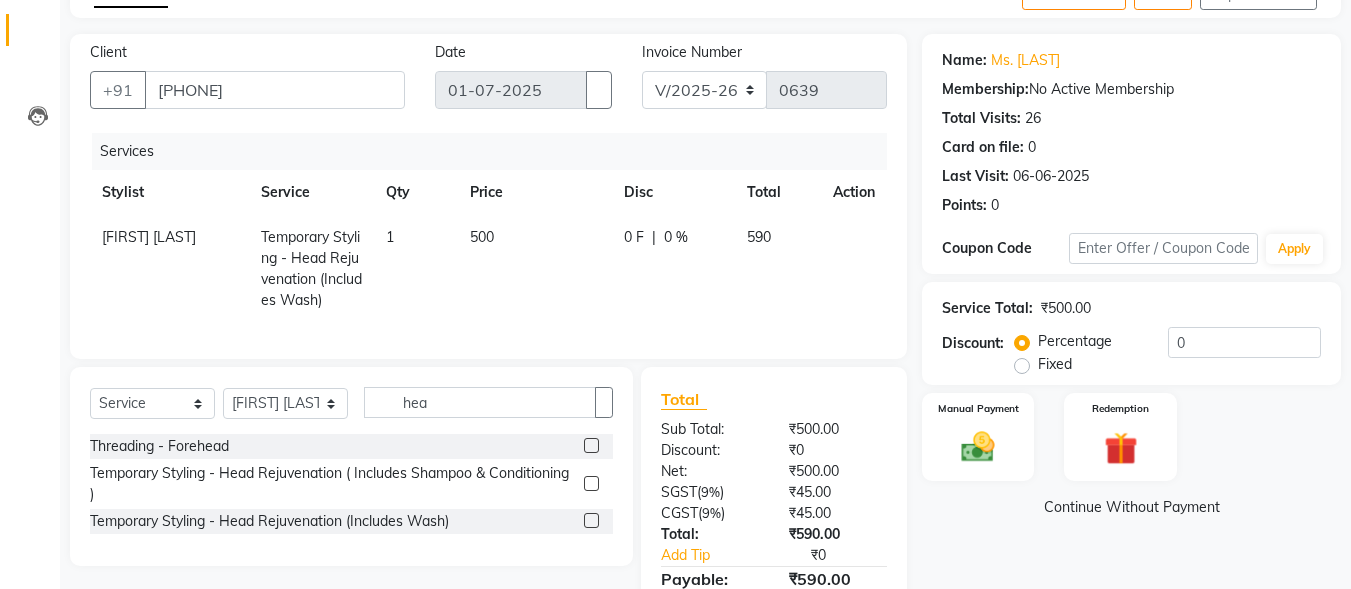 scroll, scrollTop: 232, scrollLeft: 0, axis: vertical 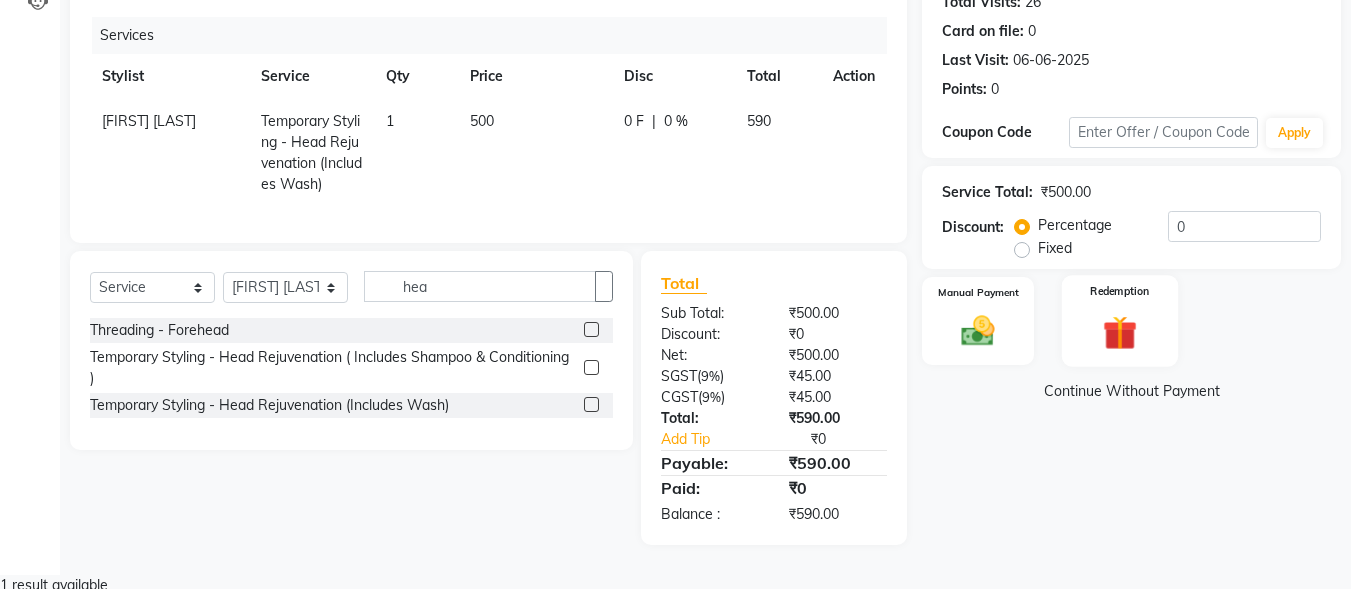 click on "Redemption" at bounding box center (1120, 321) 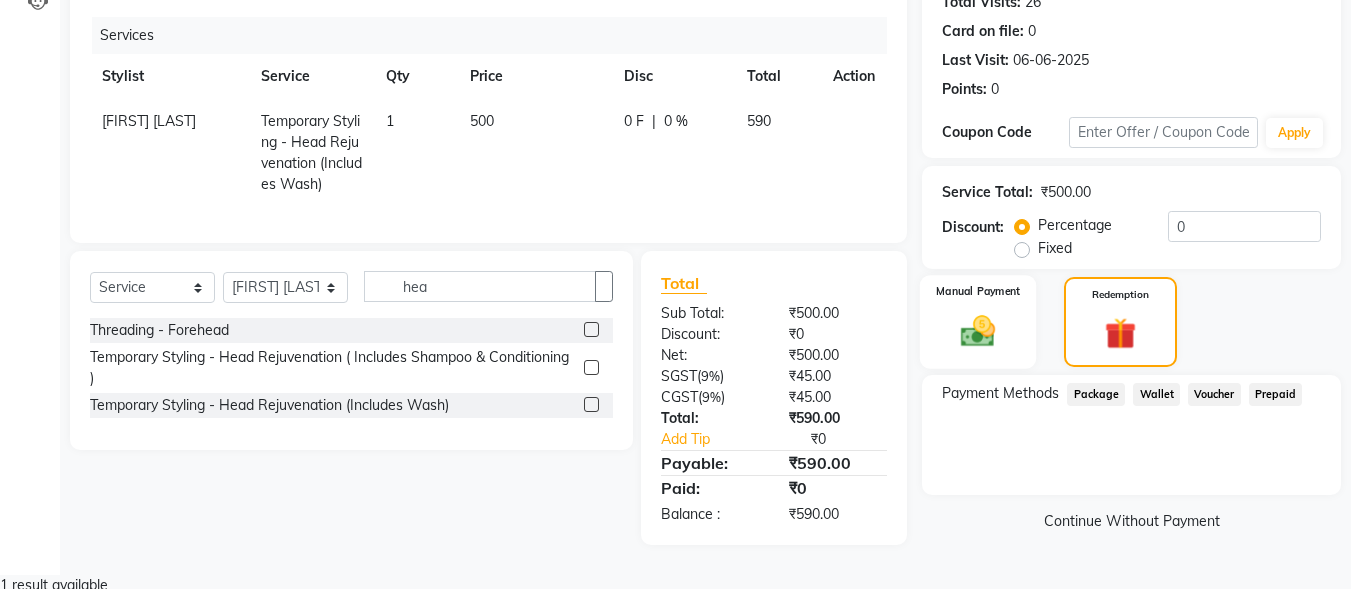 click on "Manual Payment" at bounding box center [978, 322] 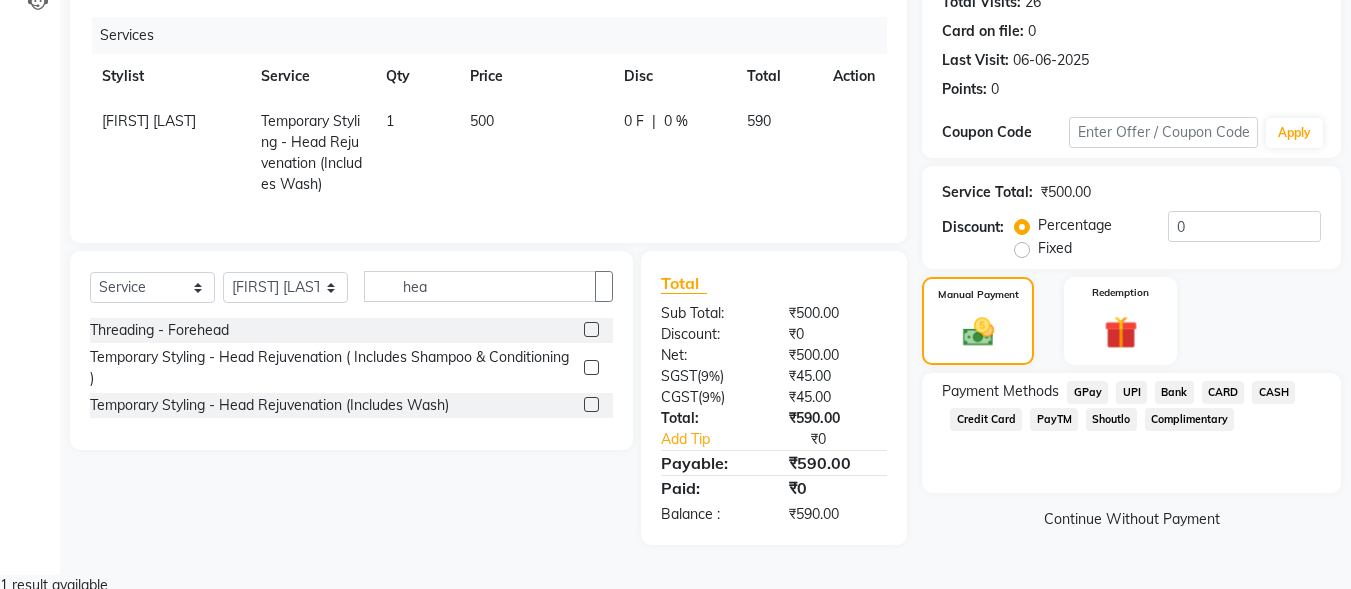 click on "UPI" at bounding box center (1087, 392) 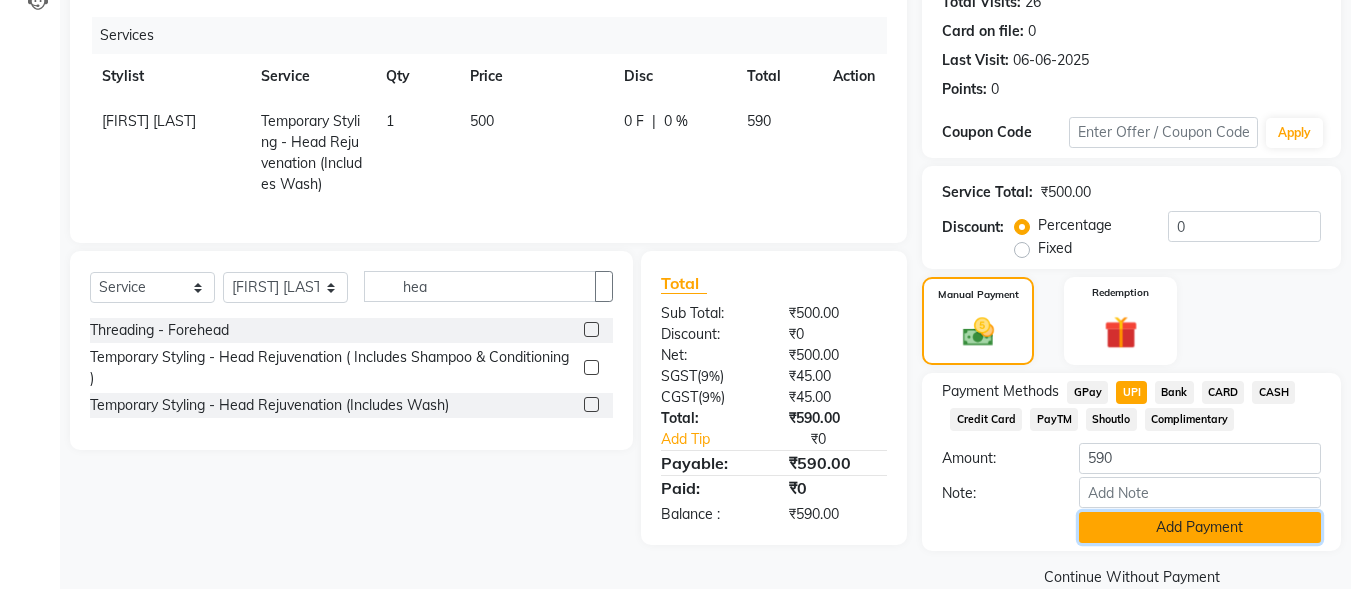 click on "Add Payment" at bounding box center (1200, 527) 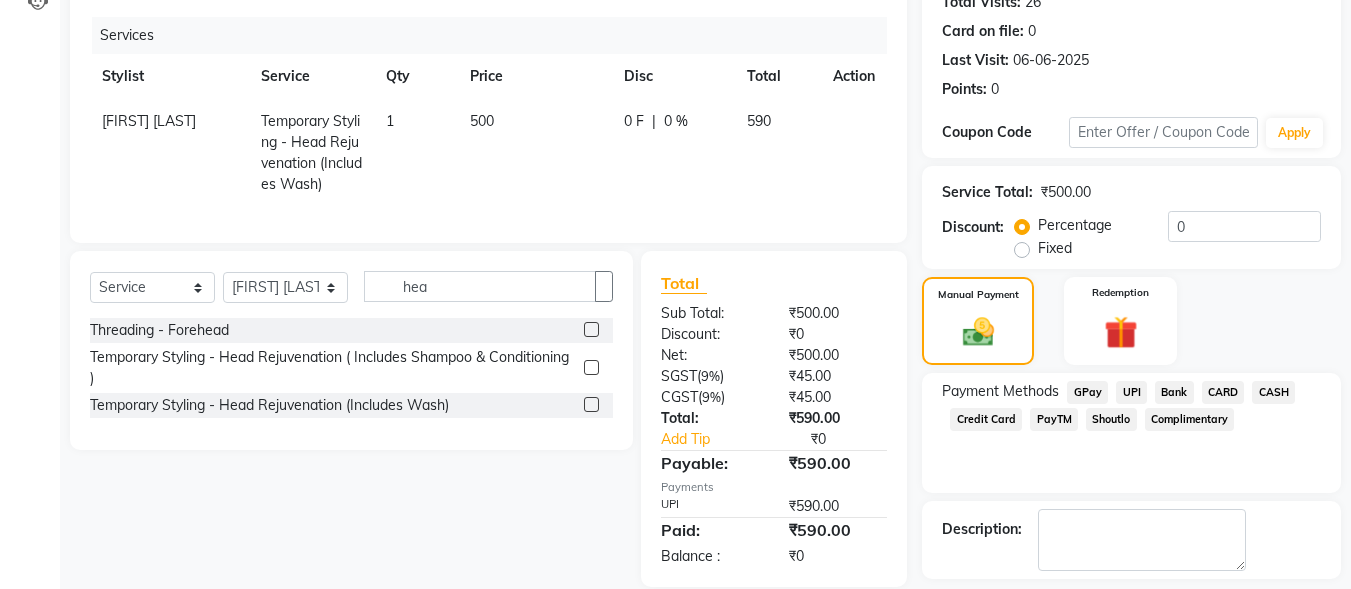scroll, scrollTop: 327, scrollLeft: 0, axis: vertical 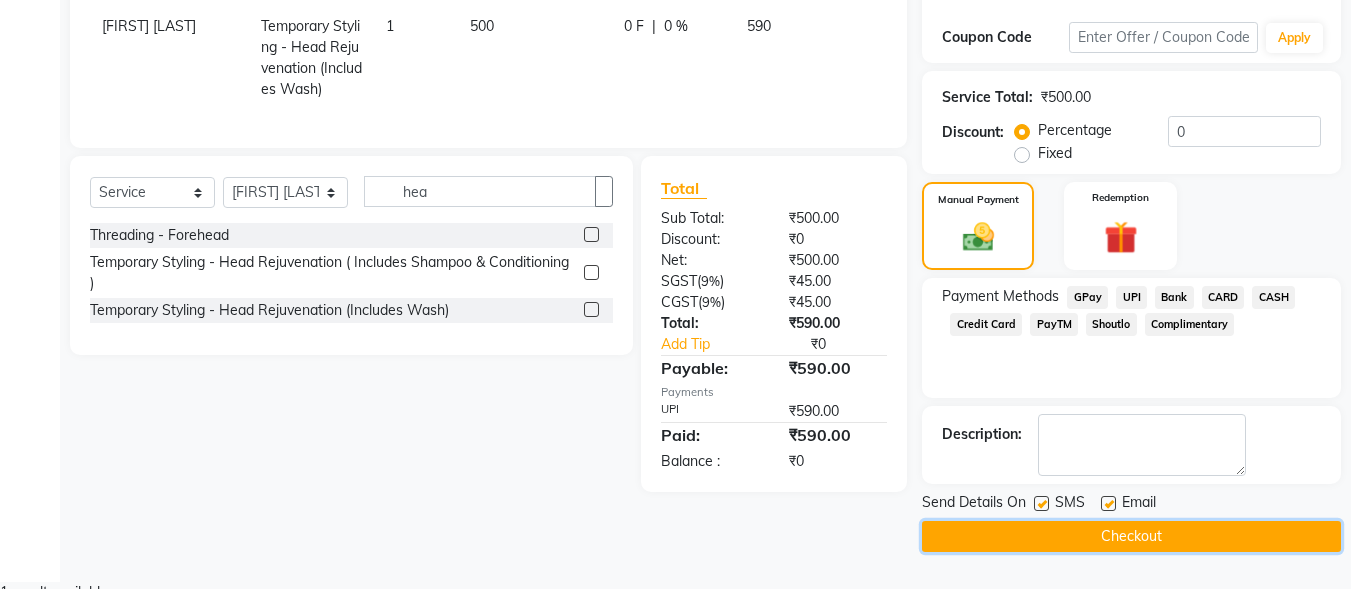 click on "Checkout" at bounding box center (1131, 536) 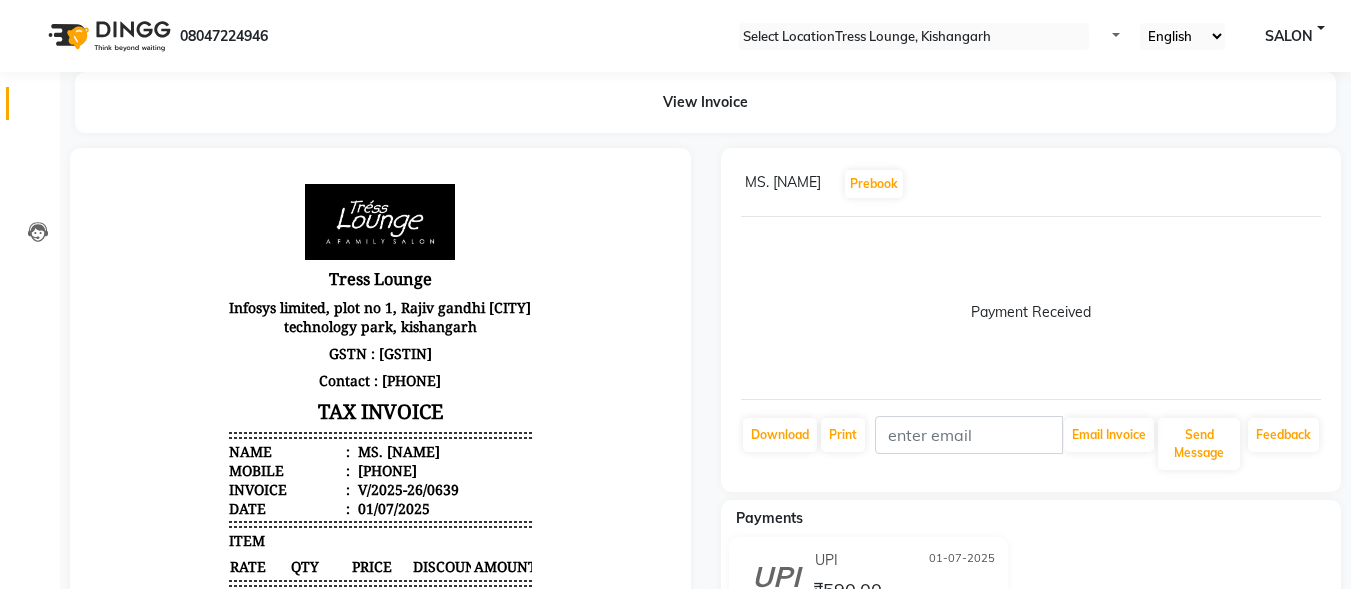 scroll, scrollTop: 0, scrollLeft: 0, axis: both 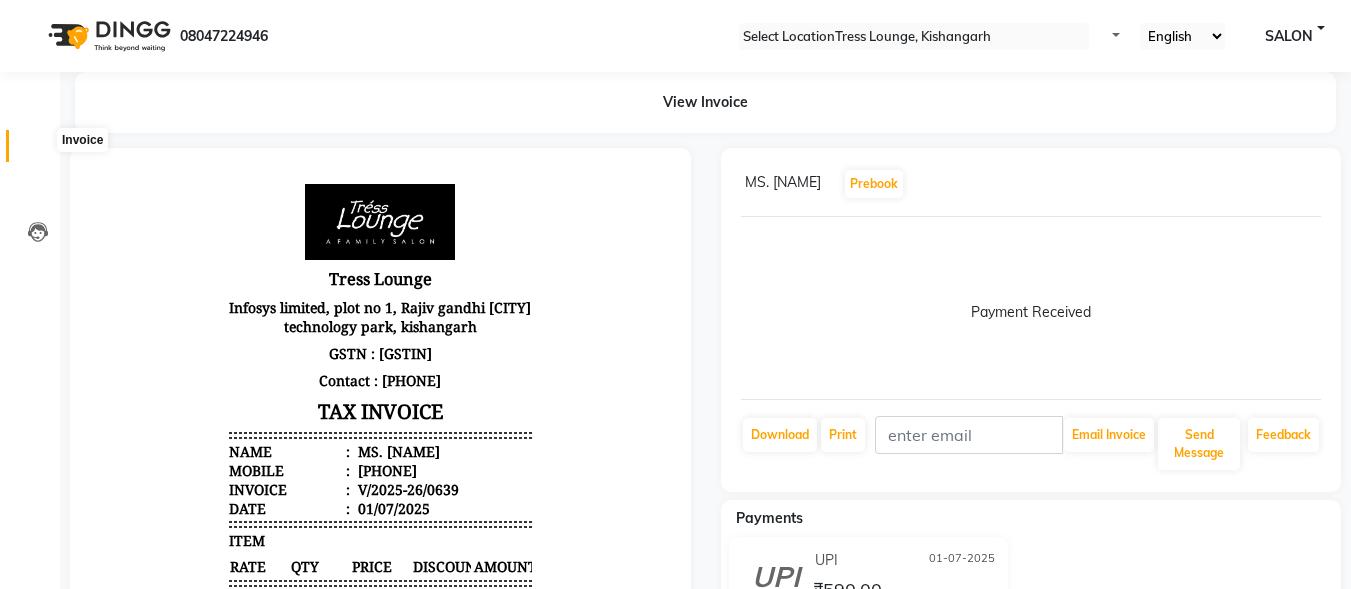 click at bounding box center (38, 151) 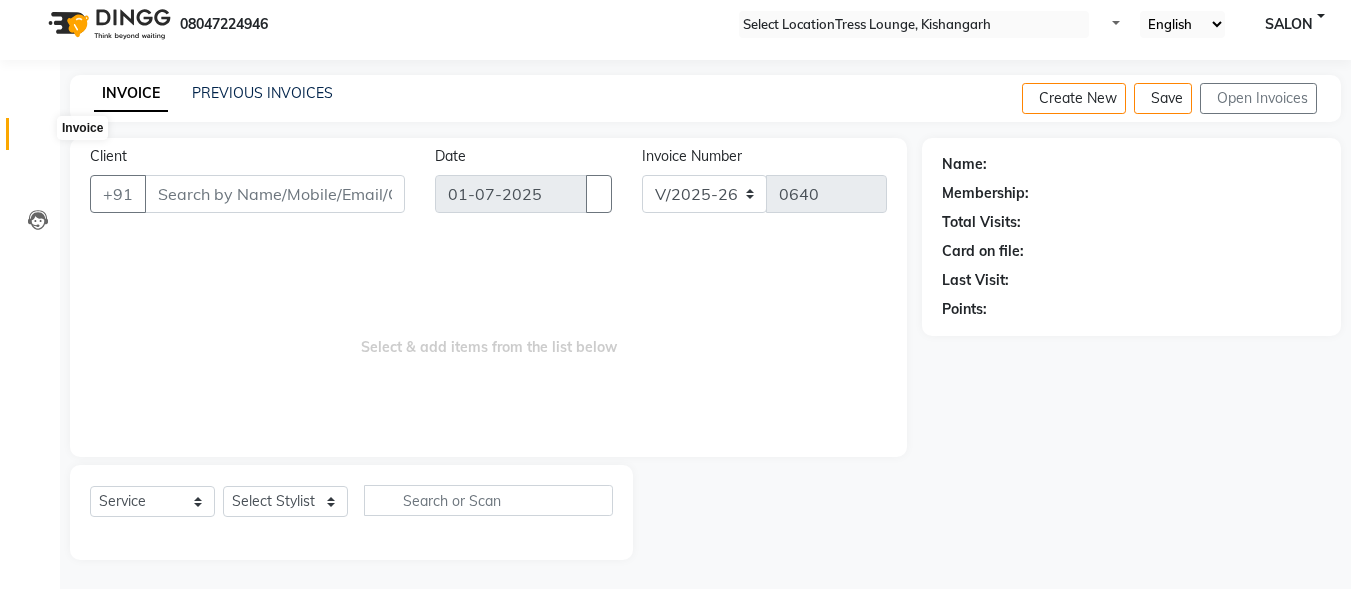 scroll, scrollTop: 0, scrollLeft: 0, axis: both 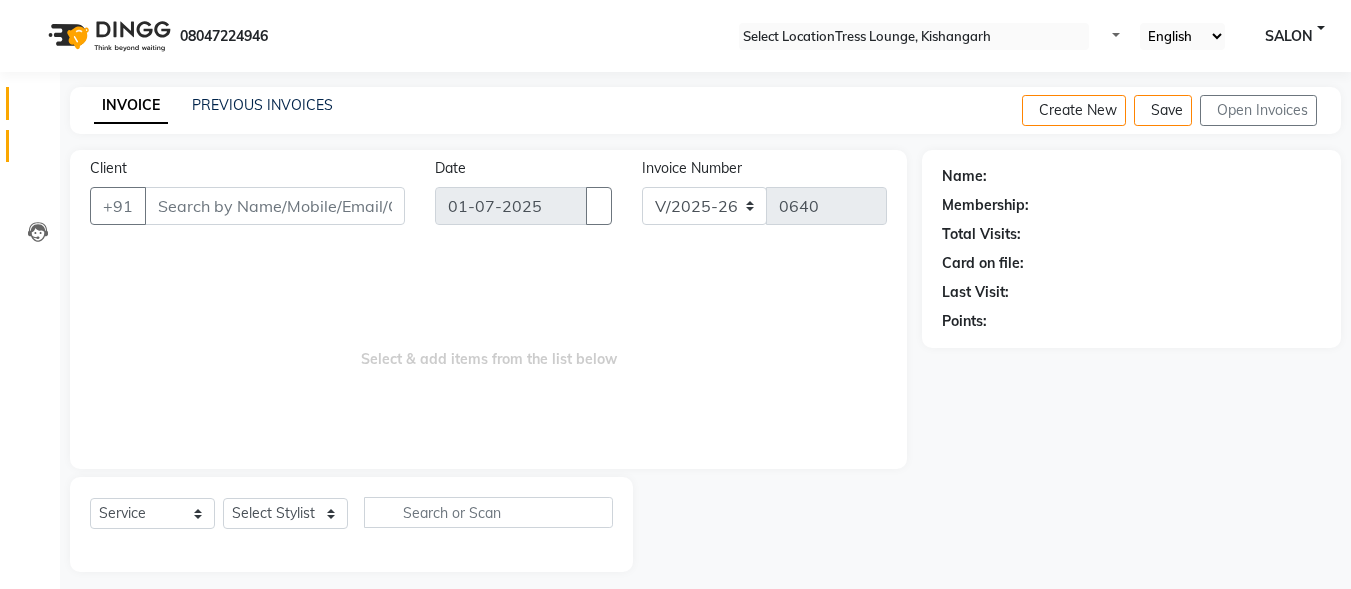 click at bounding box center [38, 108] 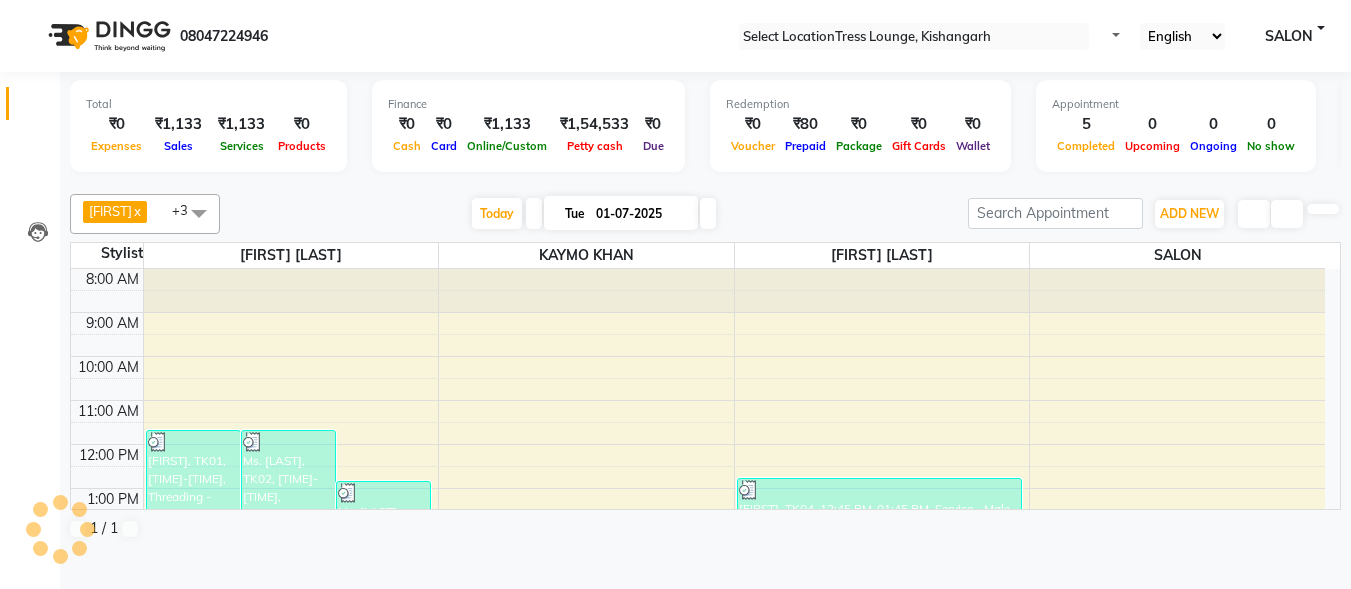 scroll, scrollTop: 265, scrollLeft: 0, axis: vertical 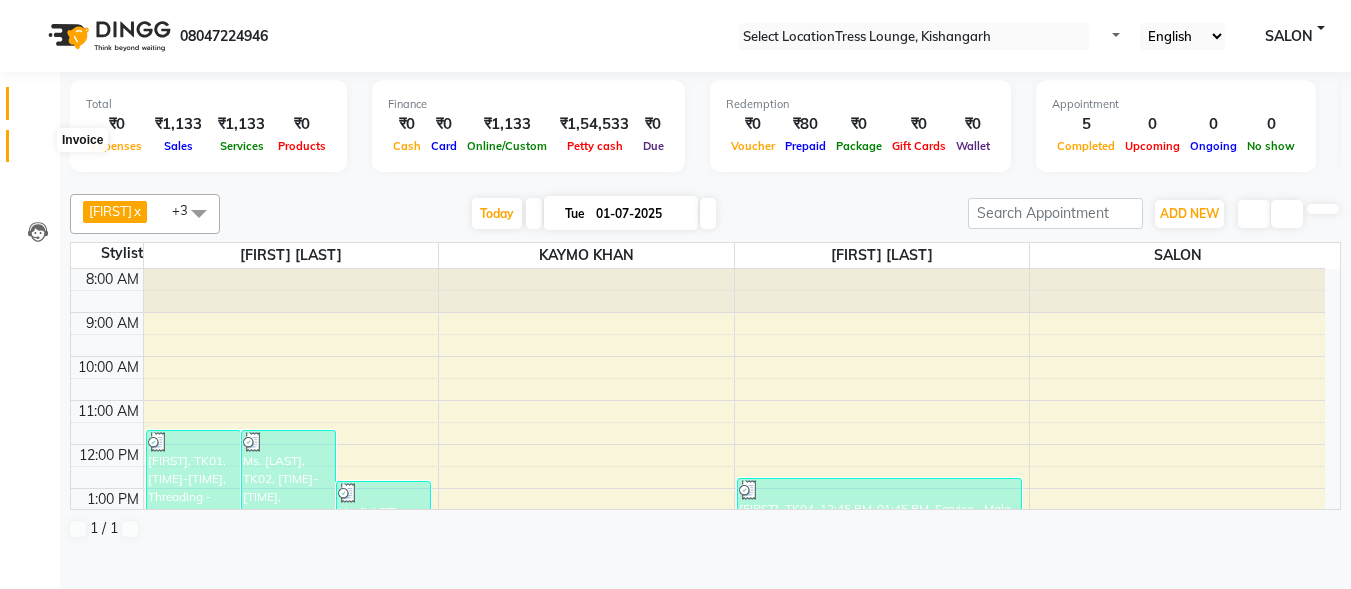 click at bounding box center (38, 151) 